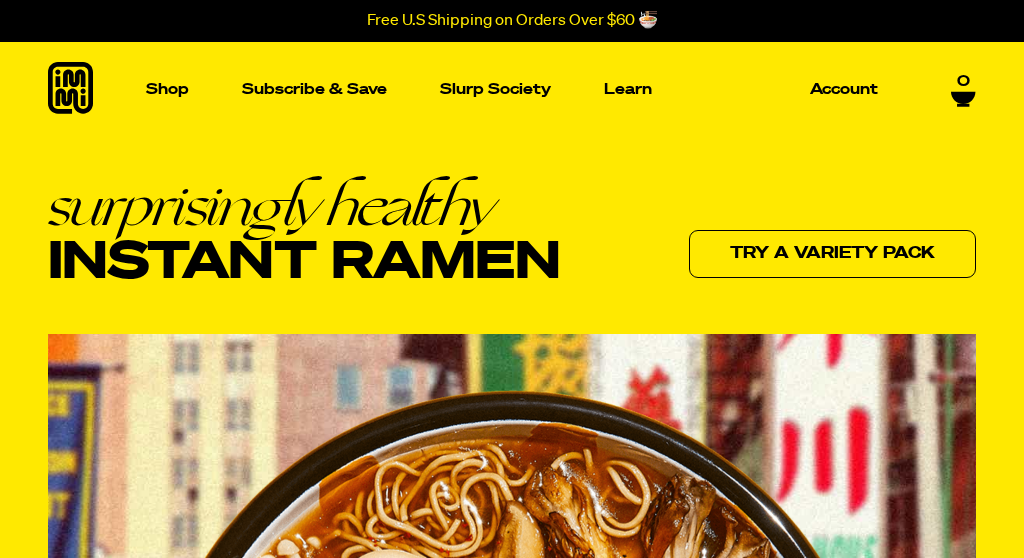 scroll, scrollTop: 0, scrollLeft: 0, axis: both 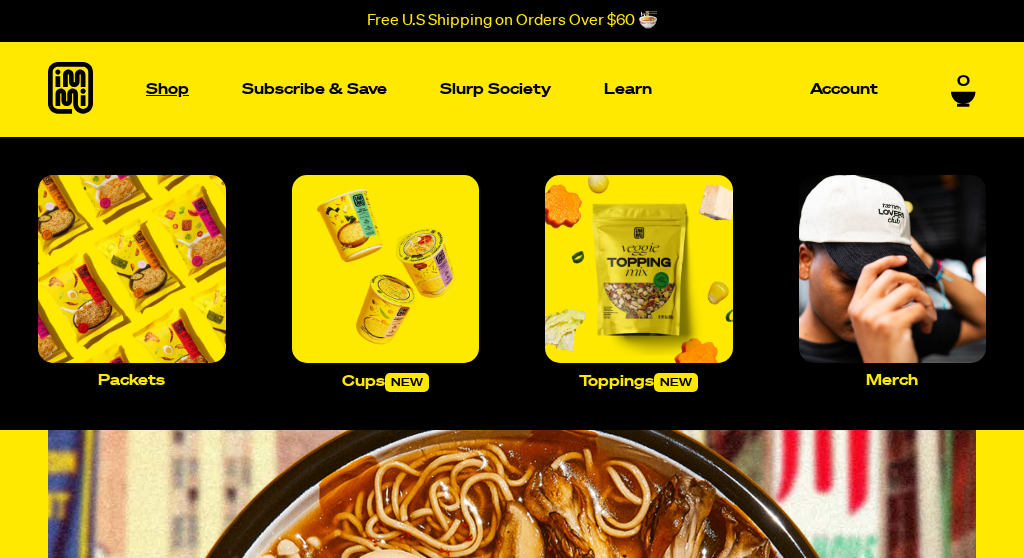 click on "Shop" at bounding box center [167, 89] 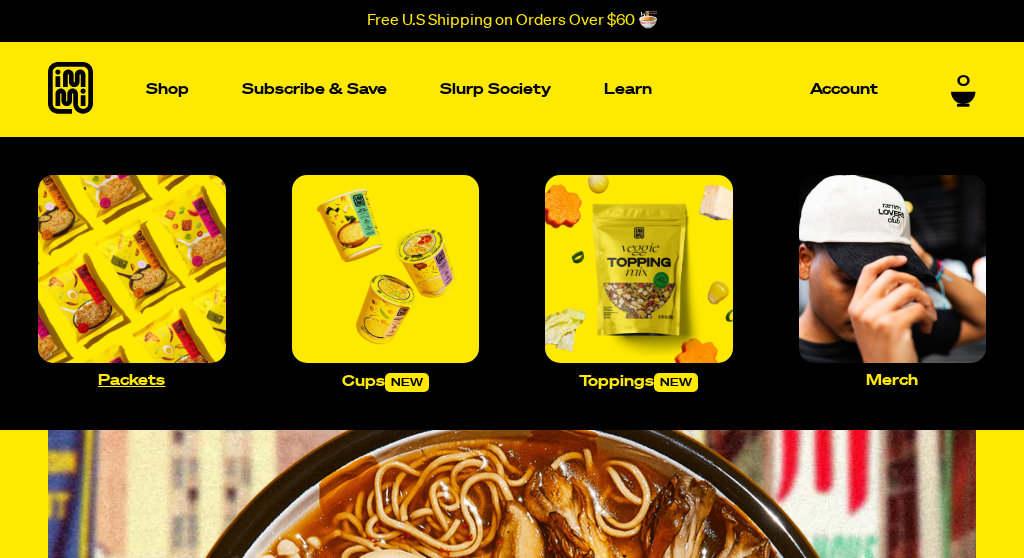 click at bounding box center (132, 269) 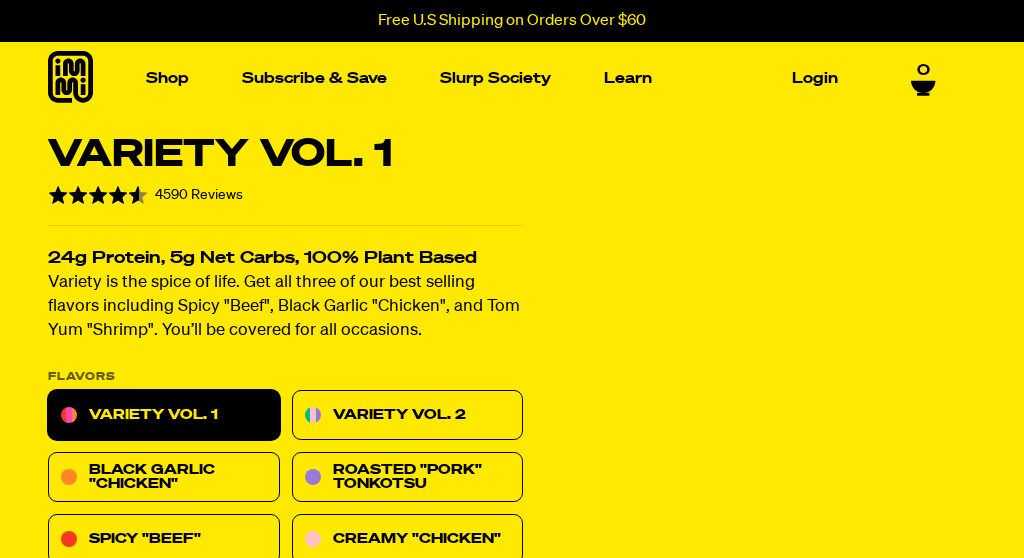 scroll, scrollTop: 0, scrollLeft: 0, axis: both 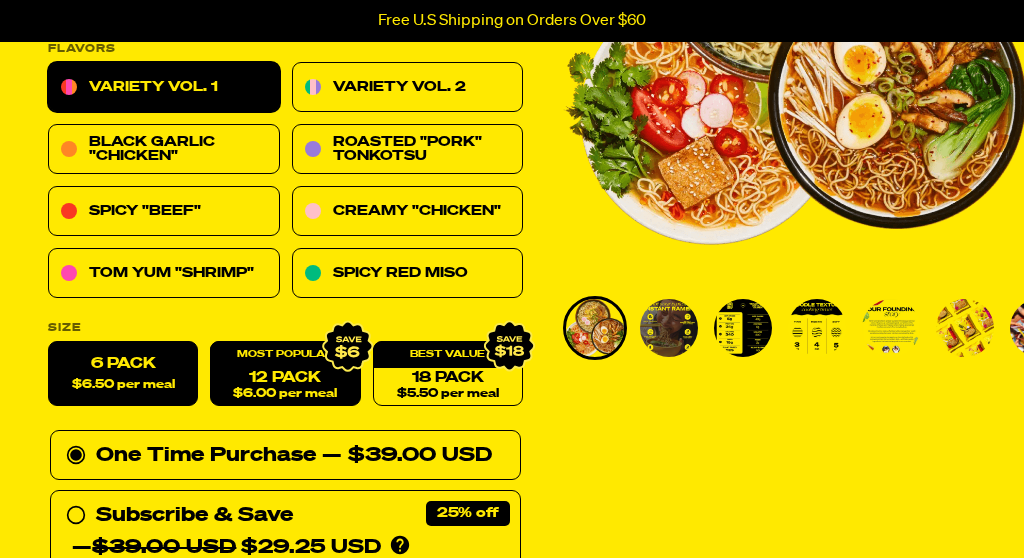 click on "12 Pack  $6.00 per meal" at bounding box center (285, 374) 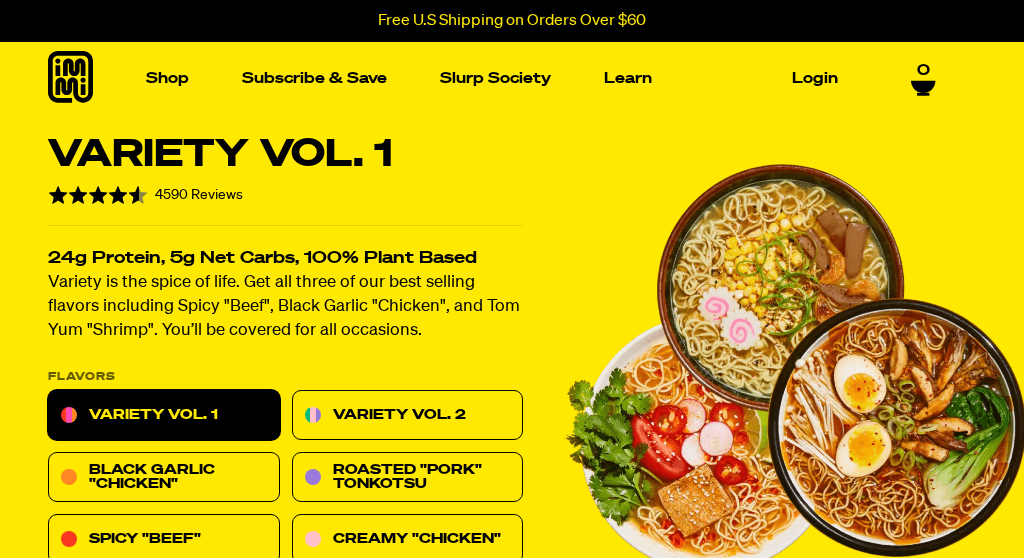 scroll, scrollTop: 0, scrollLeft: 0, axis: both 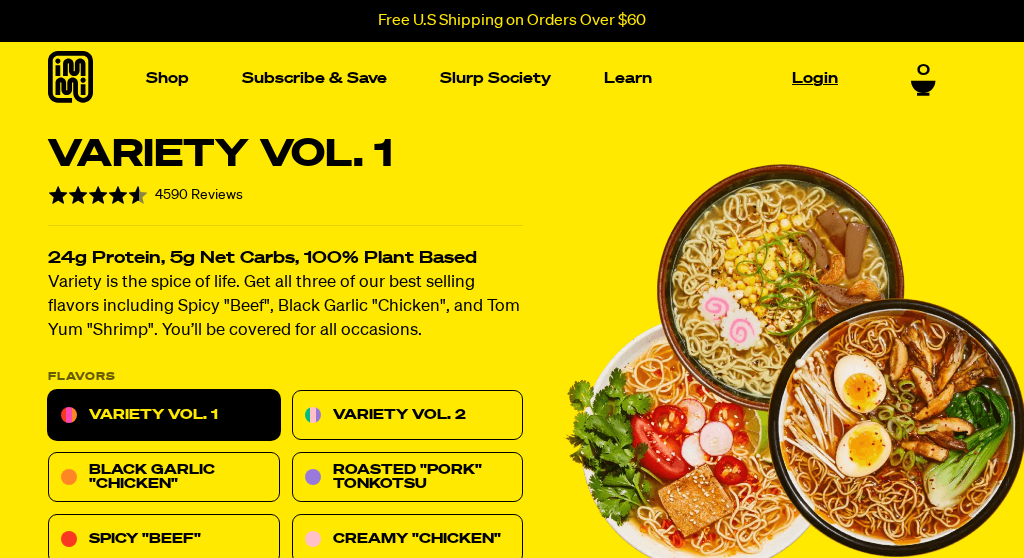 click on "Login" at bounding box center [815, 78] 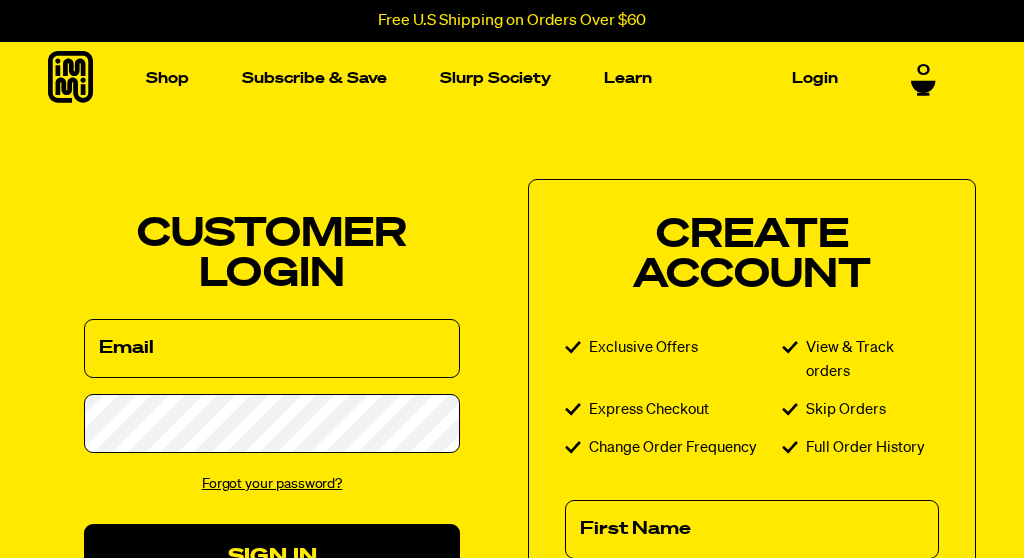 scroll, scrollTop: 0, scrollLeft: 0, axis: both 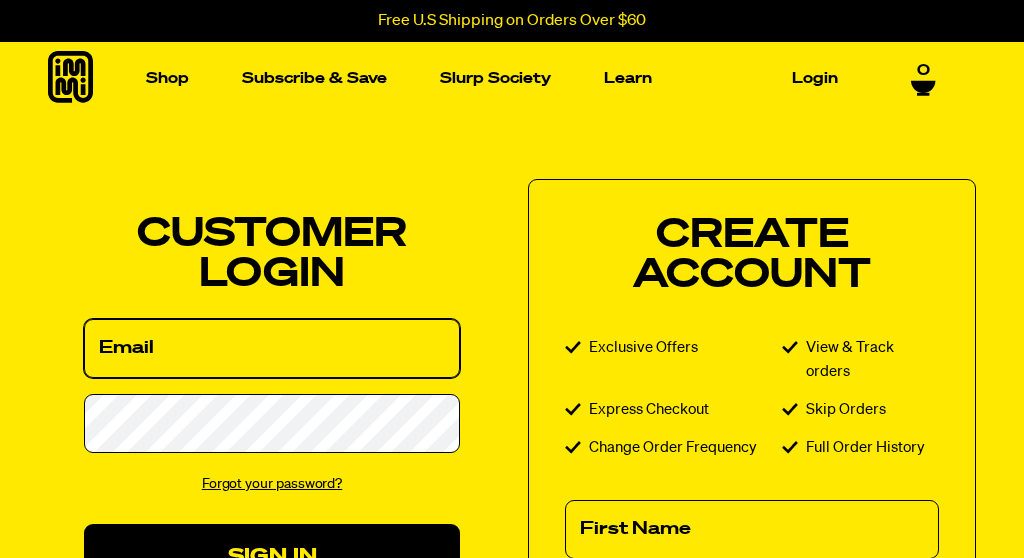 click on "Email" at bounding box center (272, 348) 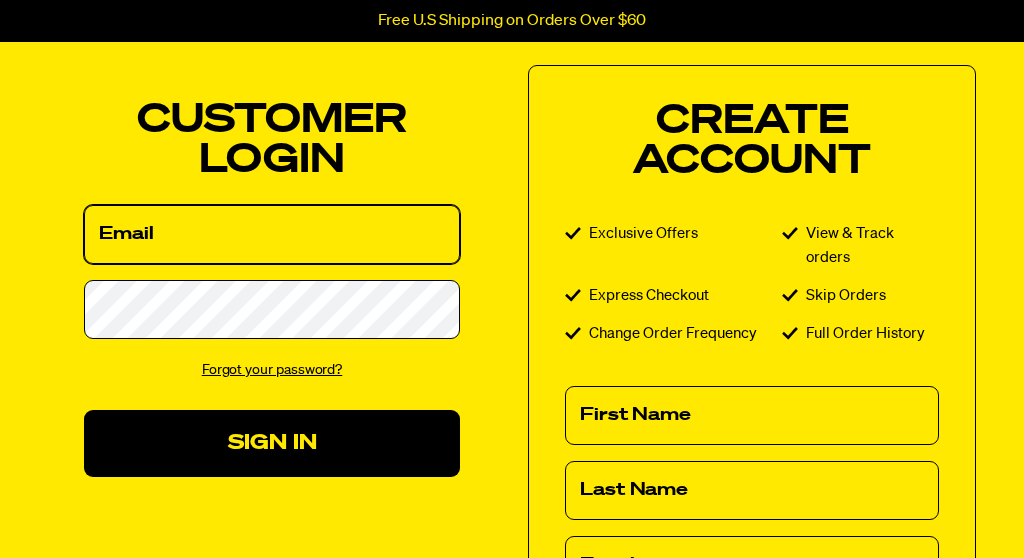 scroll, scrollTop: 116, scrollLeft: 0, axis: vertical 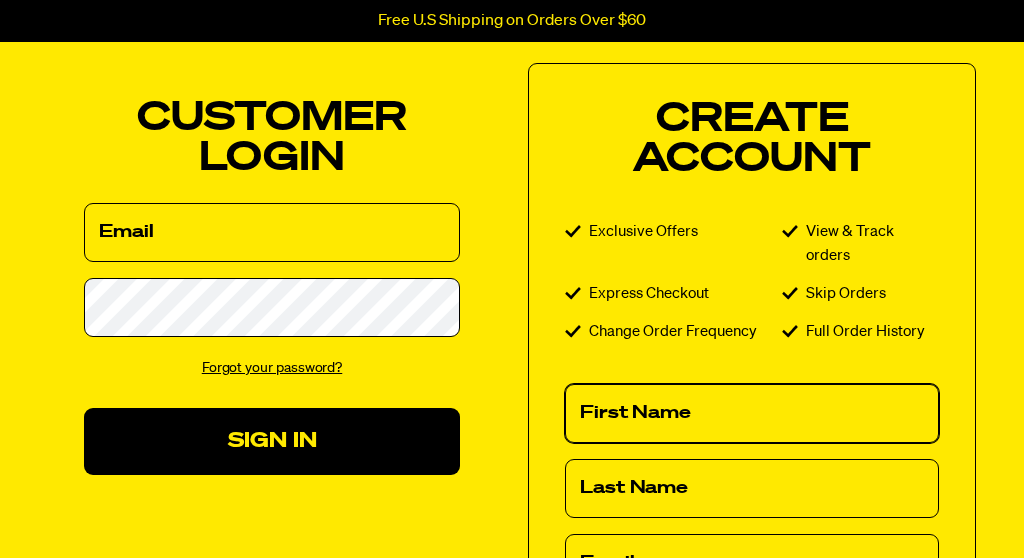 drag, startPoint x: 668, startPoint y: 398, endPoint x: 667, endPoint y: 328, distance: 70.00714 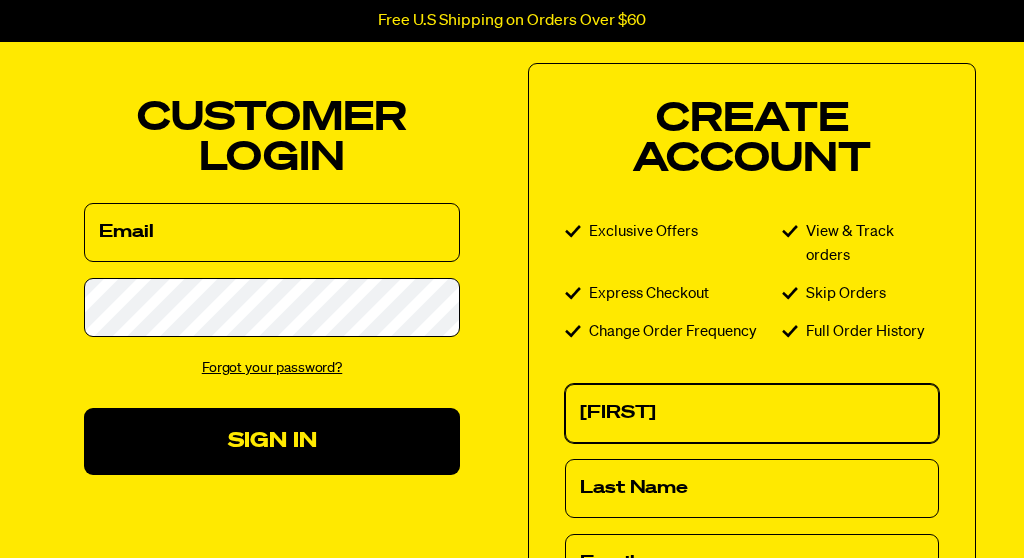 type on "[FIRST]" 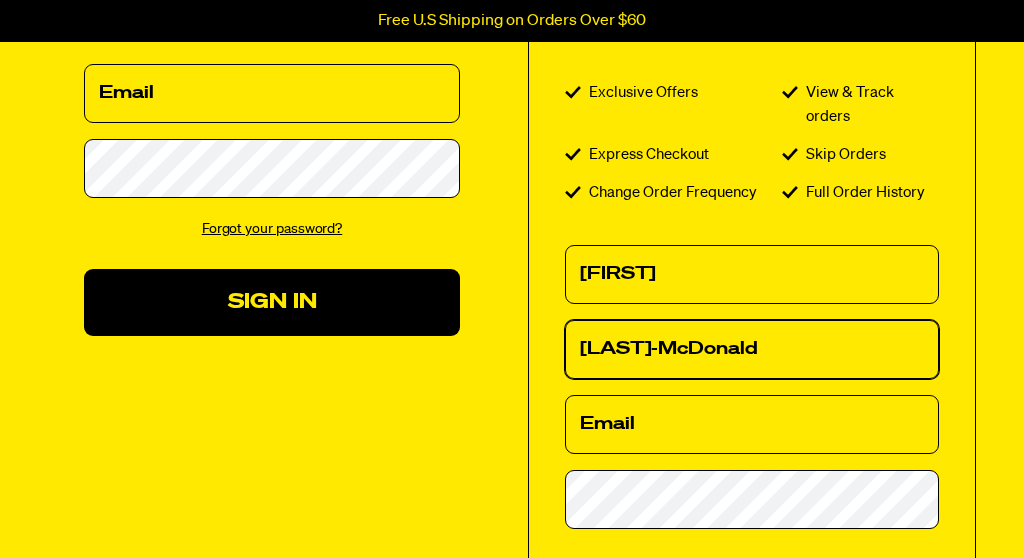 scroll, scrollTop: 275, scrollLeft: 0, axis: vertical 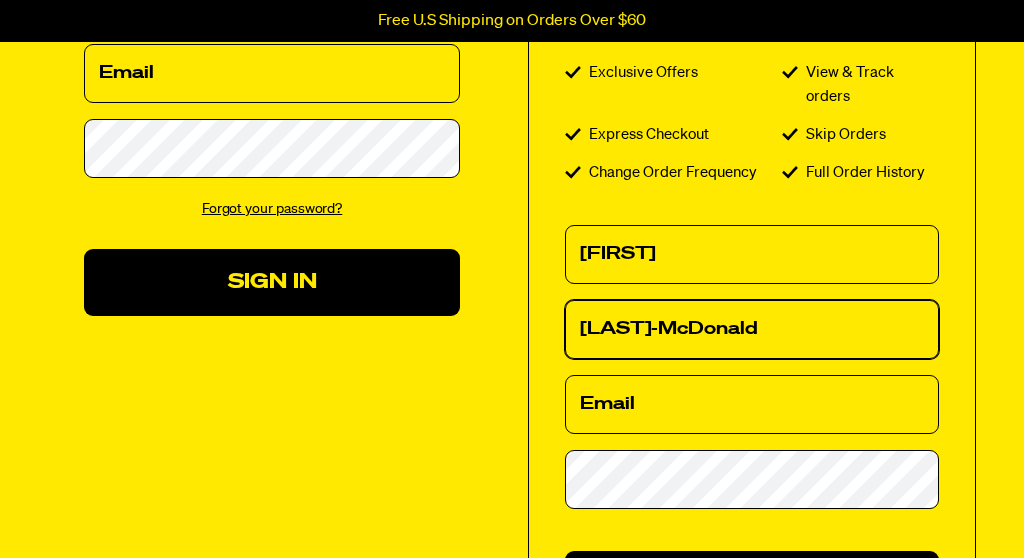 type on "Walker-McDonald" 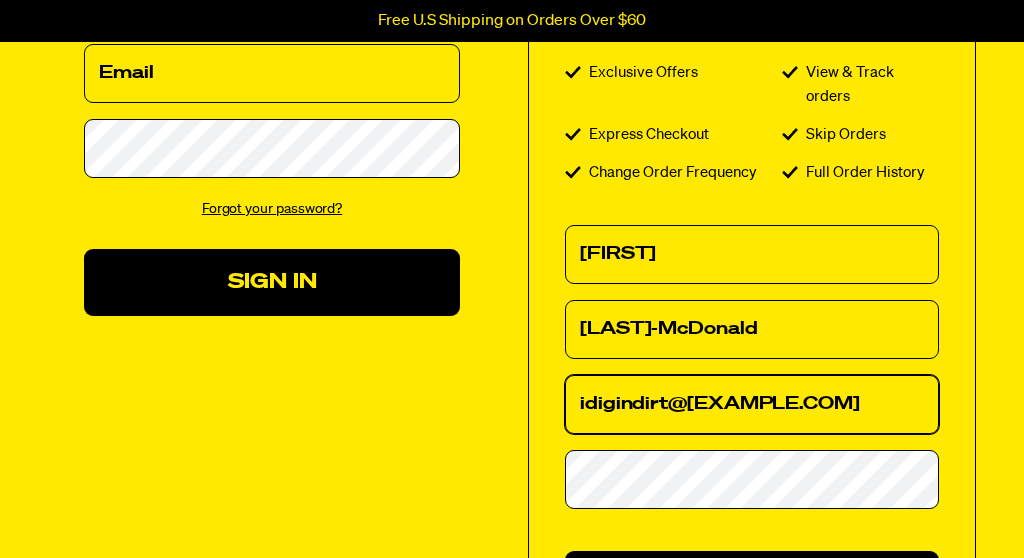type on "idigindirt@hotmail.com" 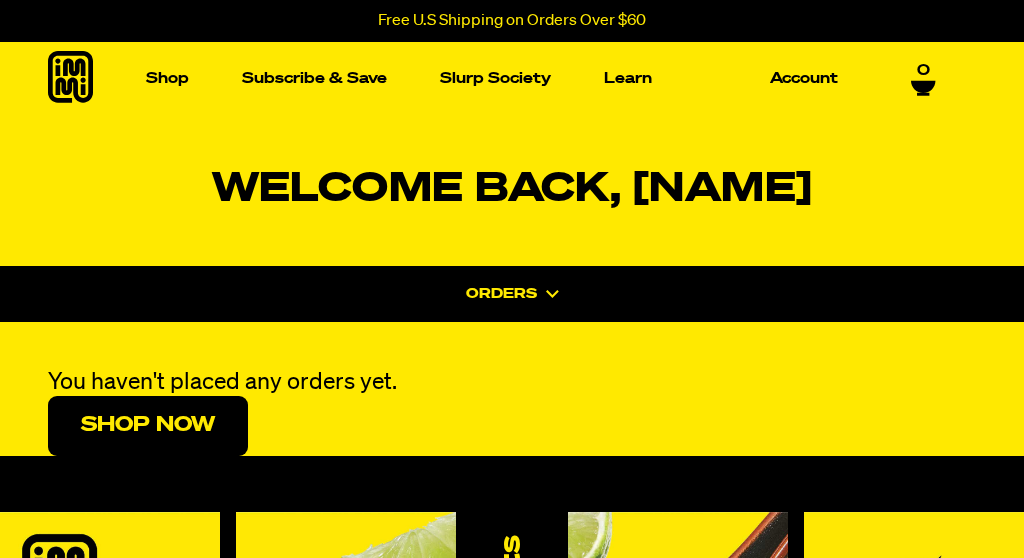 scroll, scrollTop: 0, scrollLeft: 0, axis: both 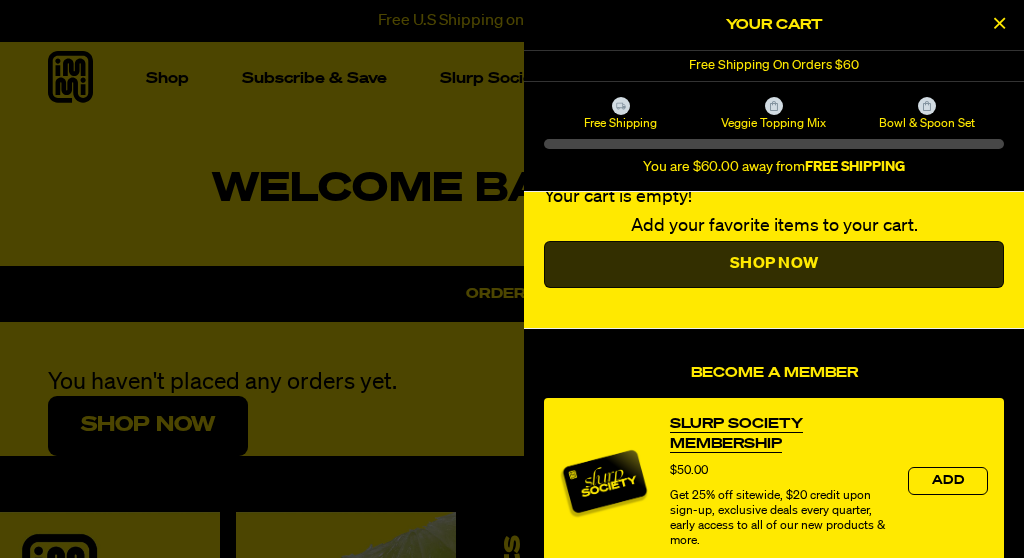 click on "Shop Now" at bounding box center (774, 265) 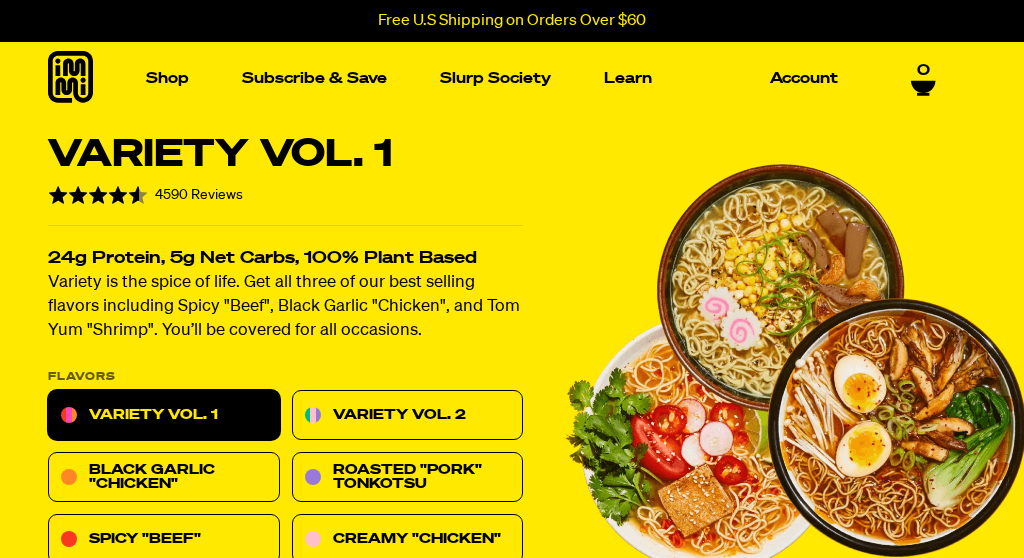 scroll, scrollTop: 0, scrollLeft: 0, axis: both 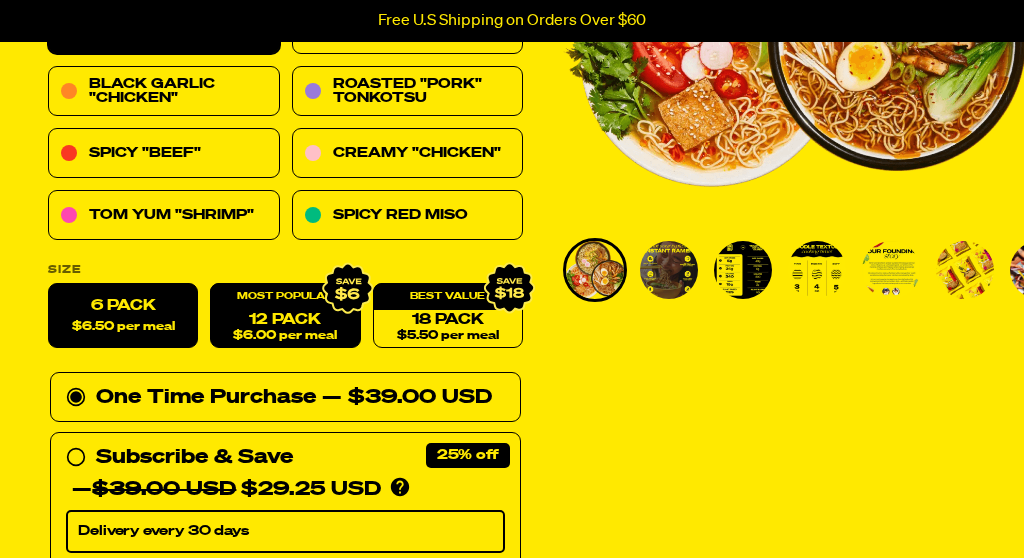 click on "12 Pack
$6.00 per meal" at bounding box center [285, 316] 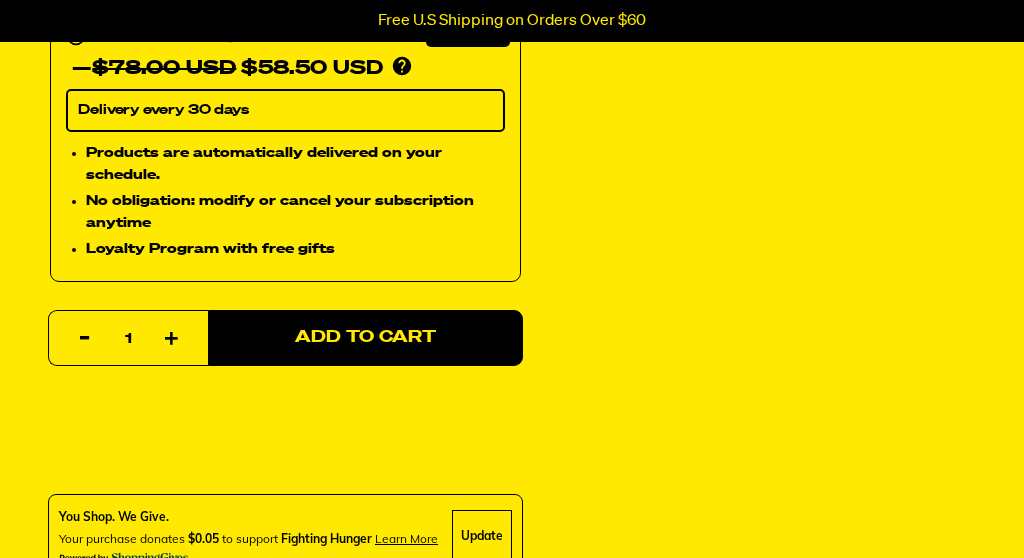 scroll, scrollTop: 843, scrollLeft: 0, axis: vertical 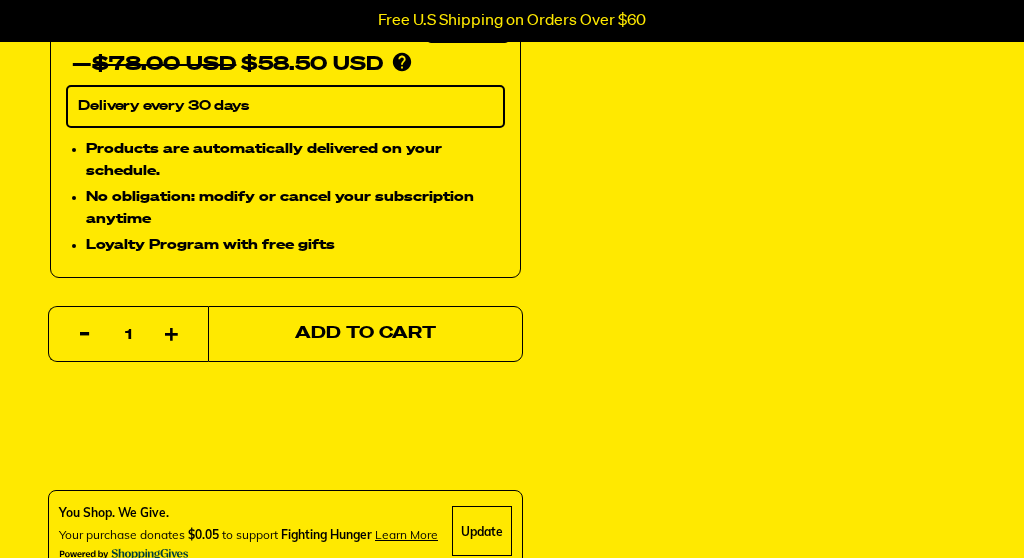 click on "Add to Cart" at bounding box center [365, 334] 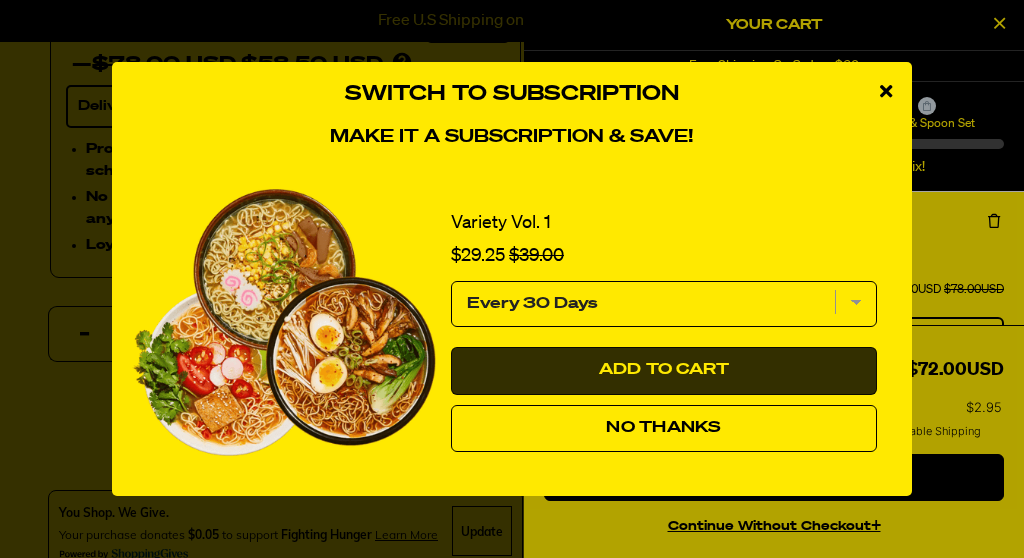 click on "Add to Cart" at bounding box center [664, 370] 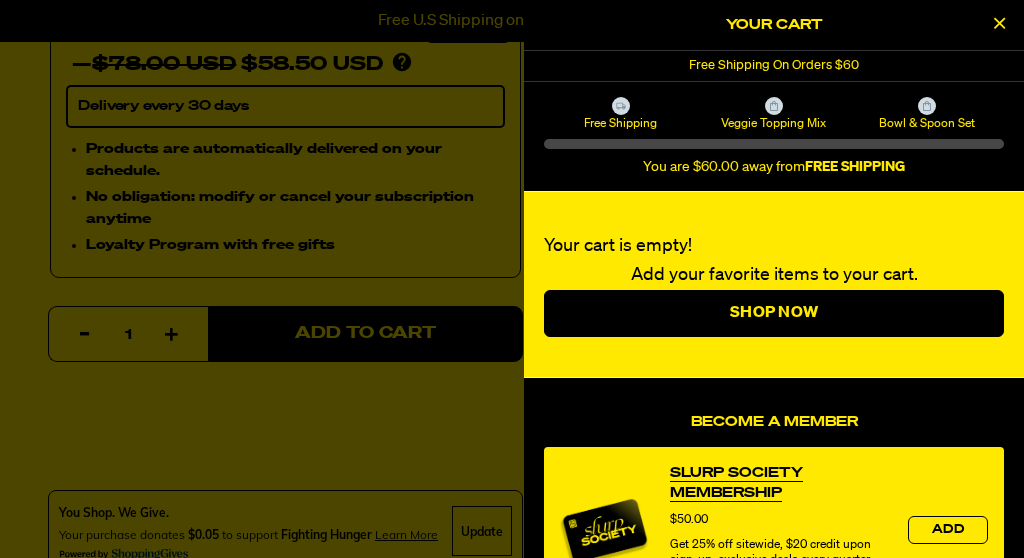 select on "Every 30 Days" 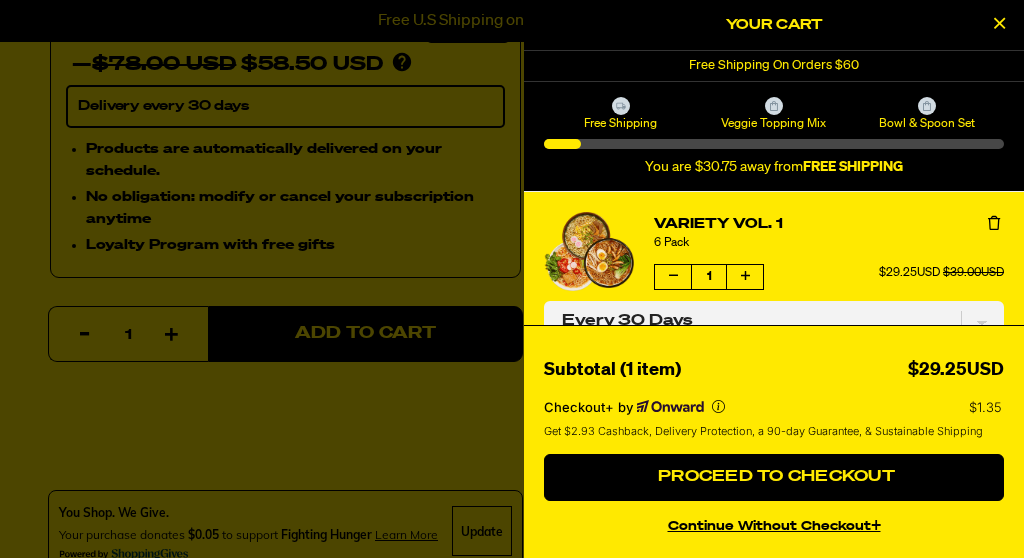 click at bounding box center [999, 23] 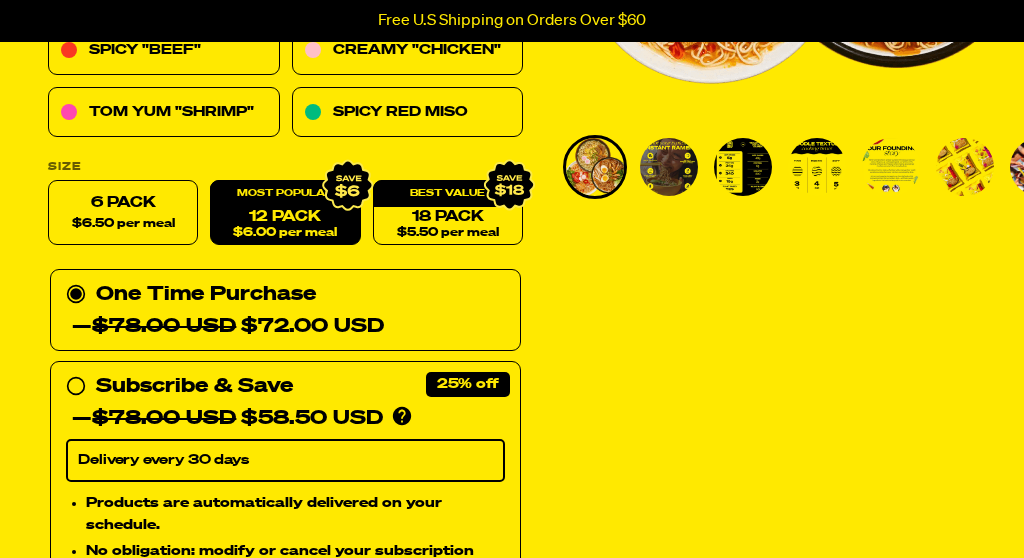 scroll, scrollTop: 489, scrollLeft: 0, axis: vertical 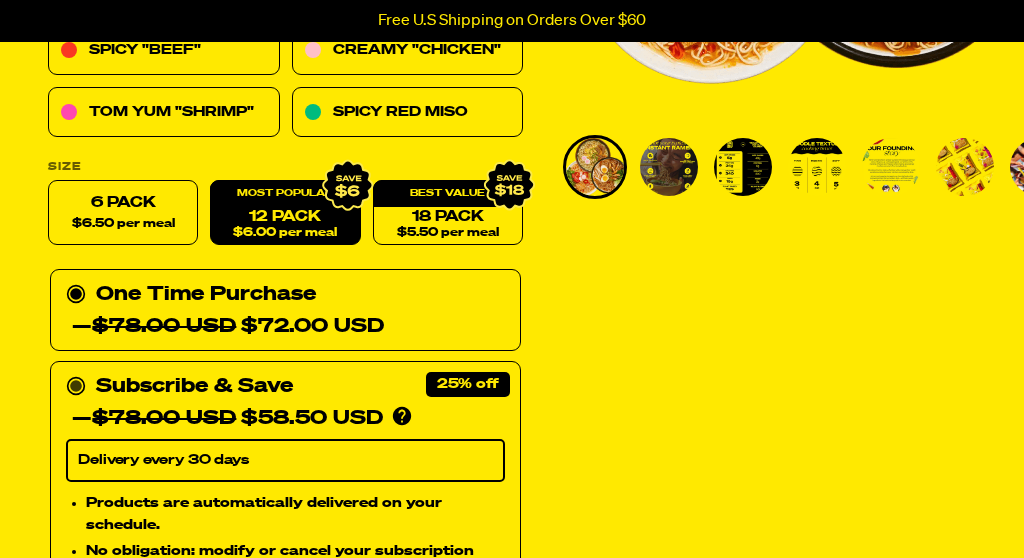 click 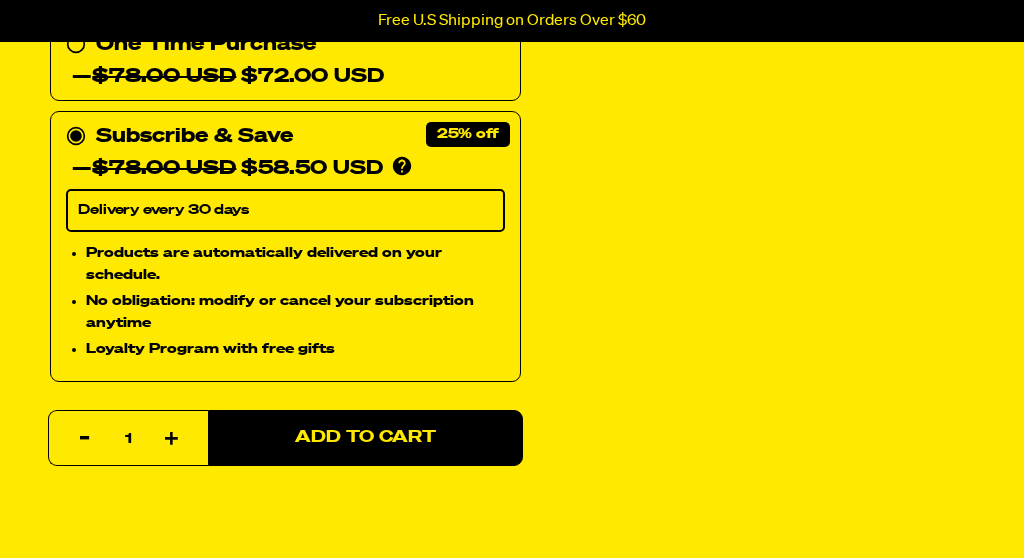 scroll, scrollTop: 757, scrollLeft: 0, axis: vertical 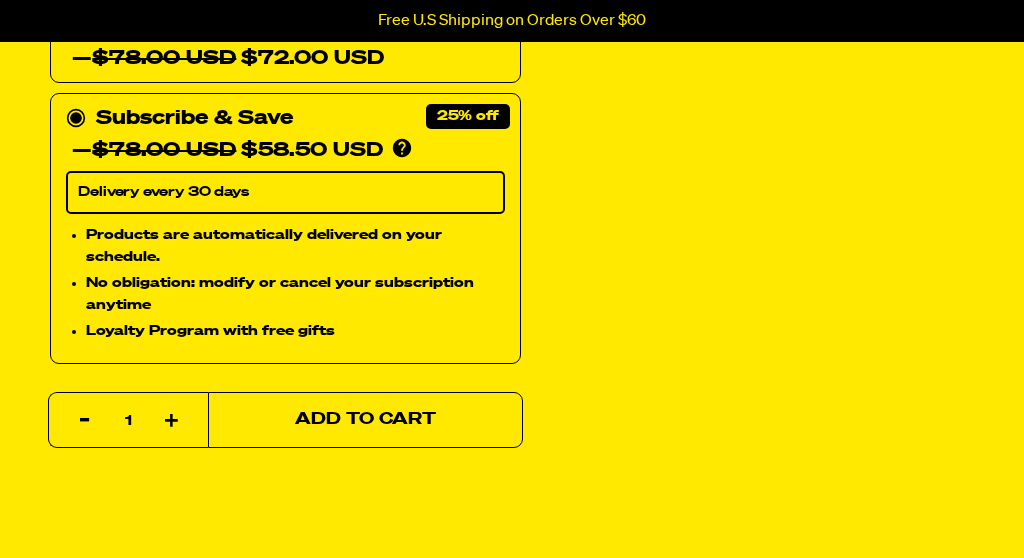 click on "Add to Cart" at bounding box center [365, 420] 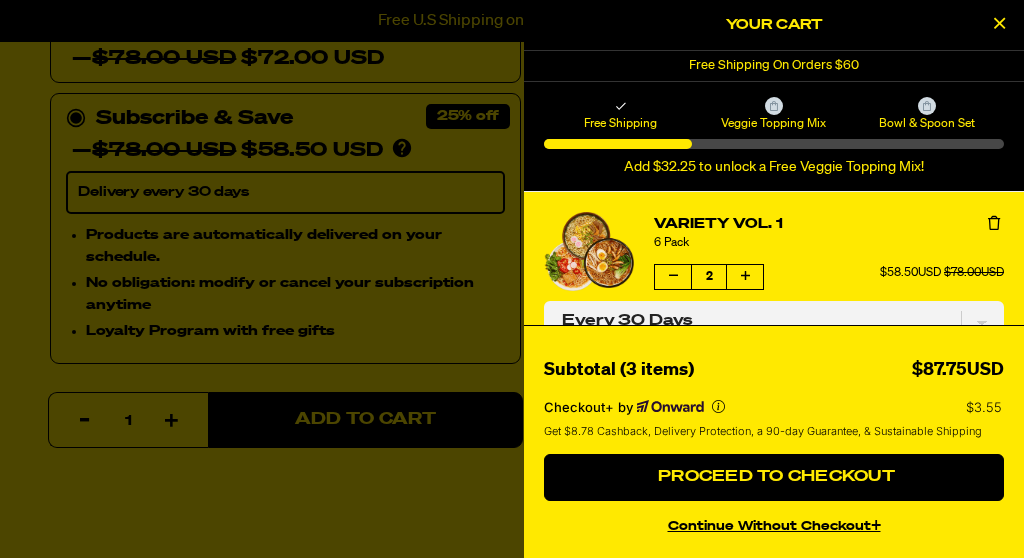 click at bounding box center [673, 276] 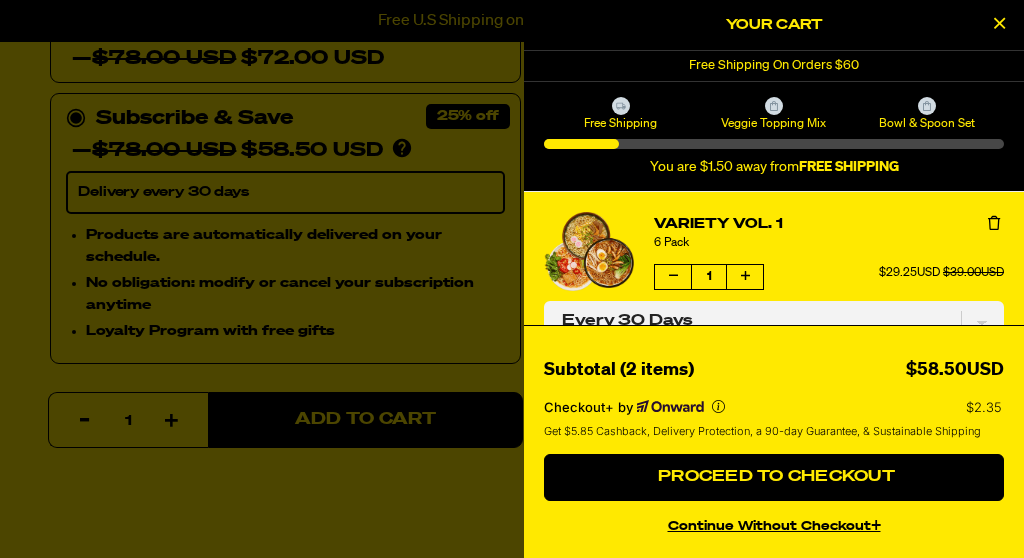click at bounding box center [994, 223] 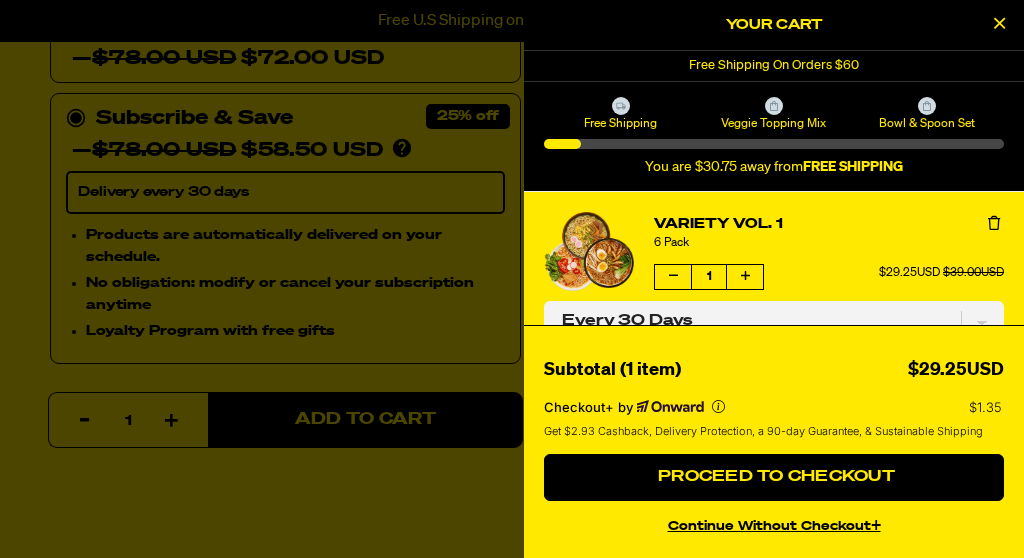 click at bounding box center [994, 223] 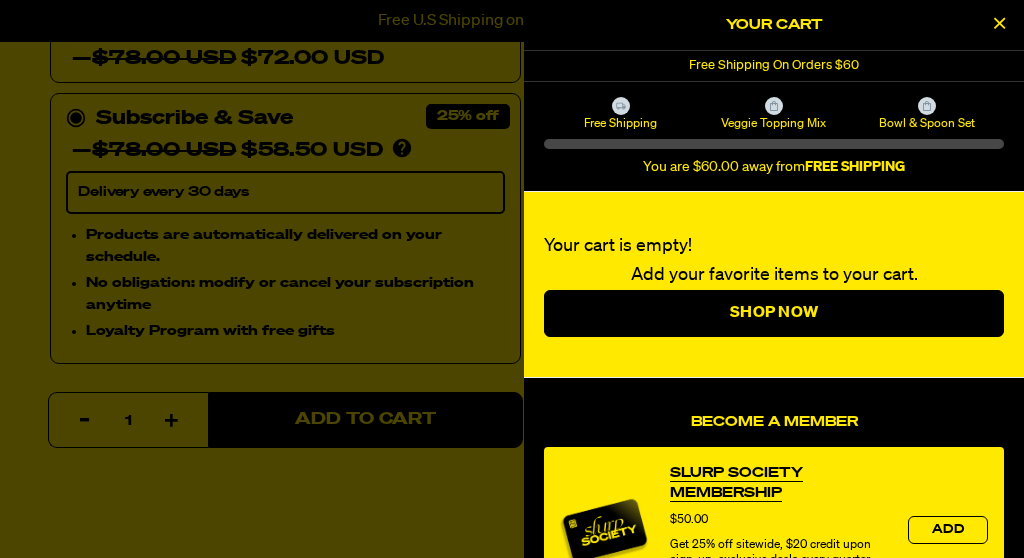 scroll, scrollTop: 27, scrollLeft: 0, axis: vertical 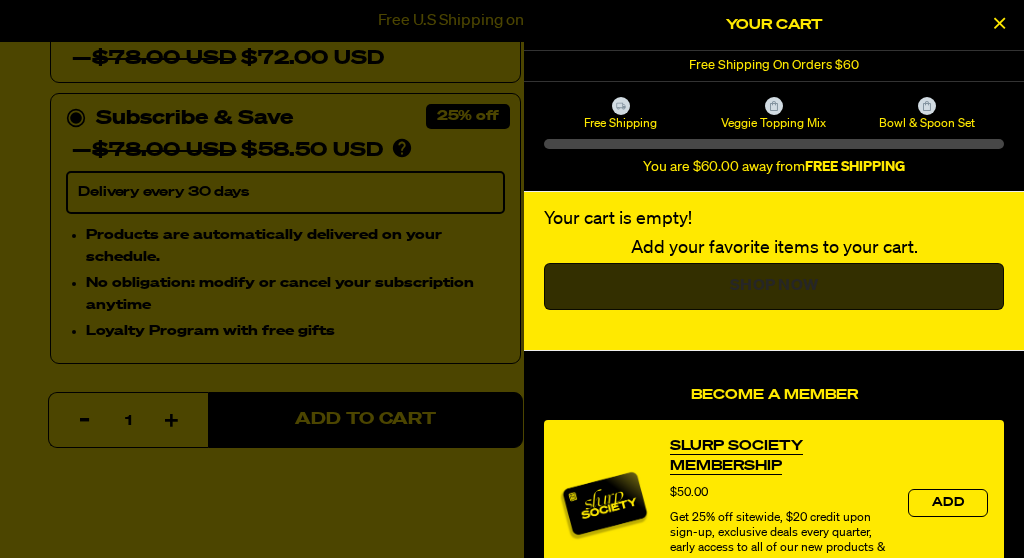 click on "Shop Now" at bounding box center (774, 287) 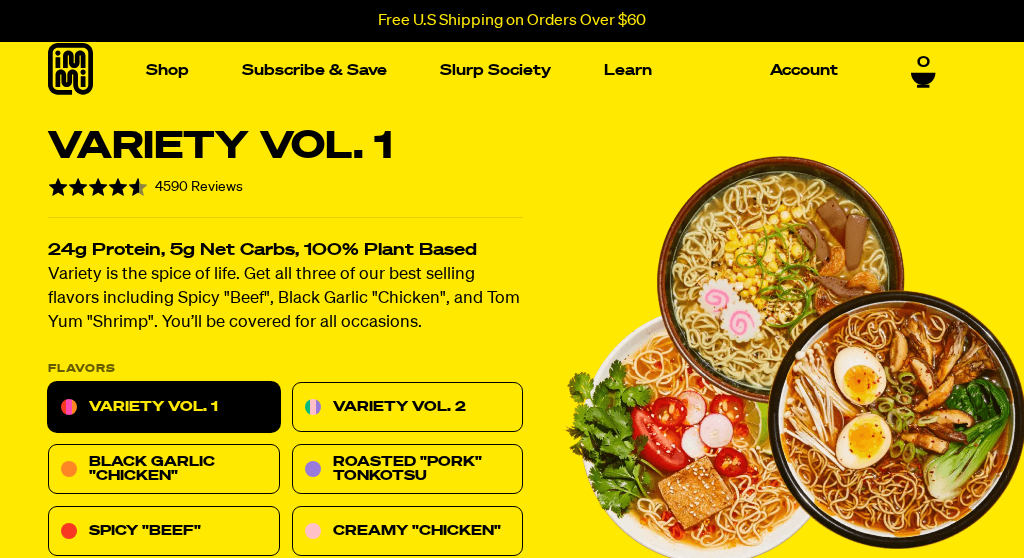 scroll, scrollTop: 48, scrollLeft: 1, axis: both 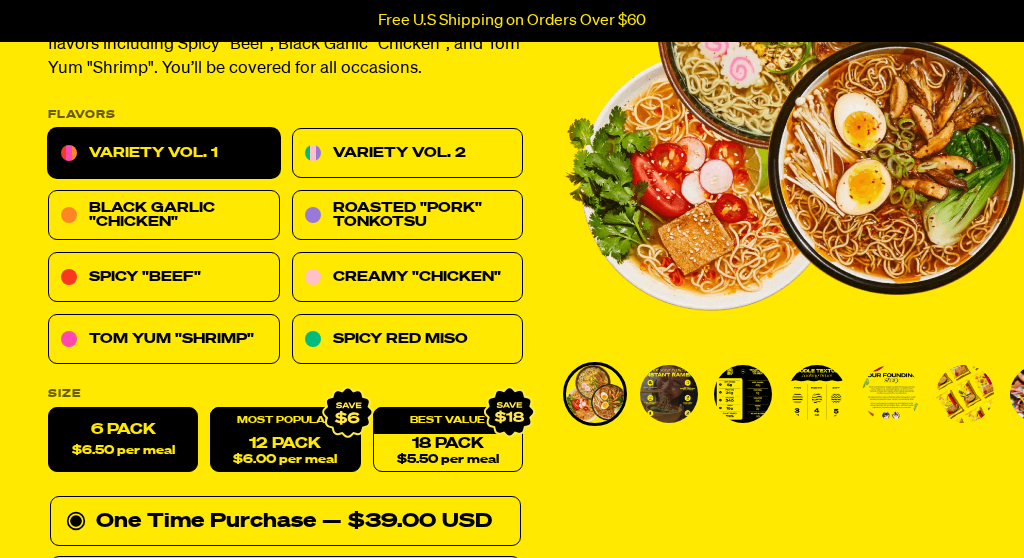 click on "12 Pack
$6.00 per meal" at bounding box center (285, 440) 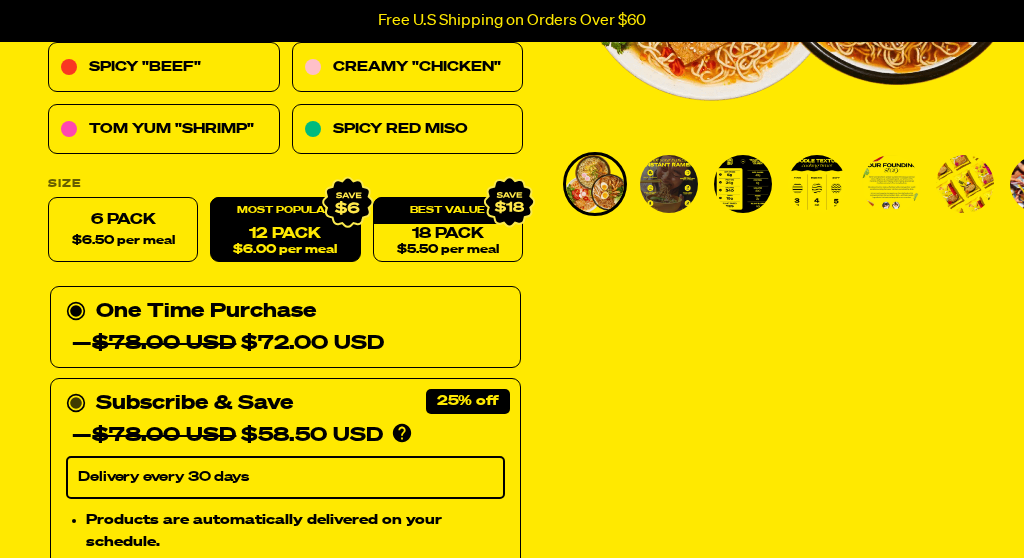 scroll, scrollTop: 472, scrollLeft: 0, axis: vertical 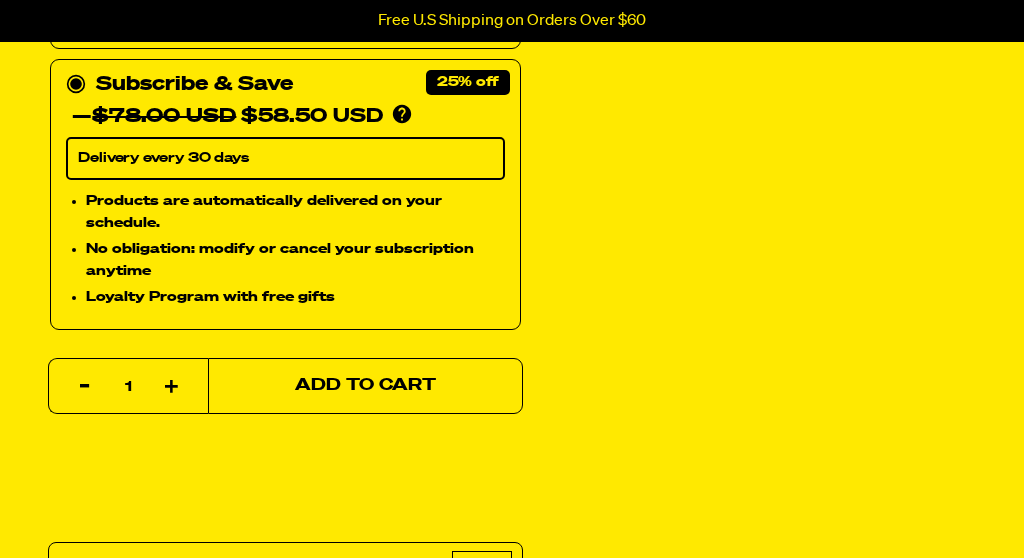 click on "Add to Cart" at bounding box center (365, 386) 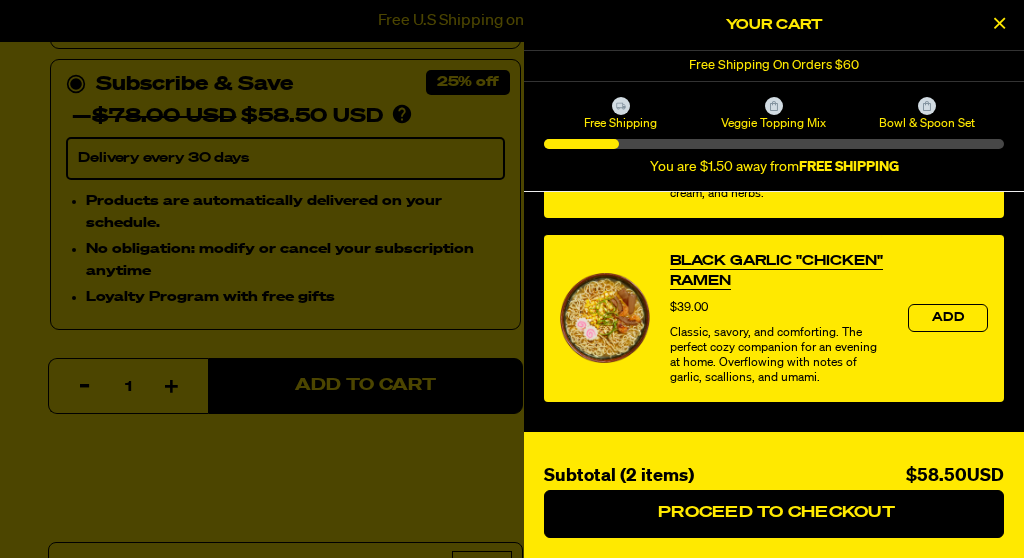 scroll, scrollTop: 990, scrollLeft: 0, axis: vertical 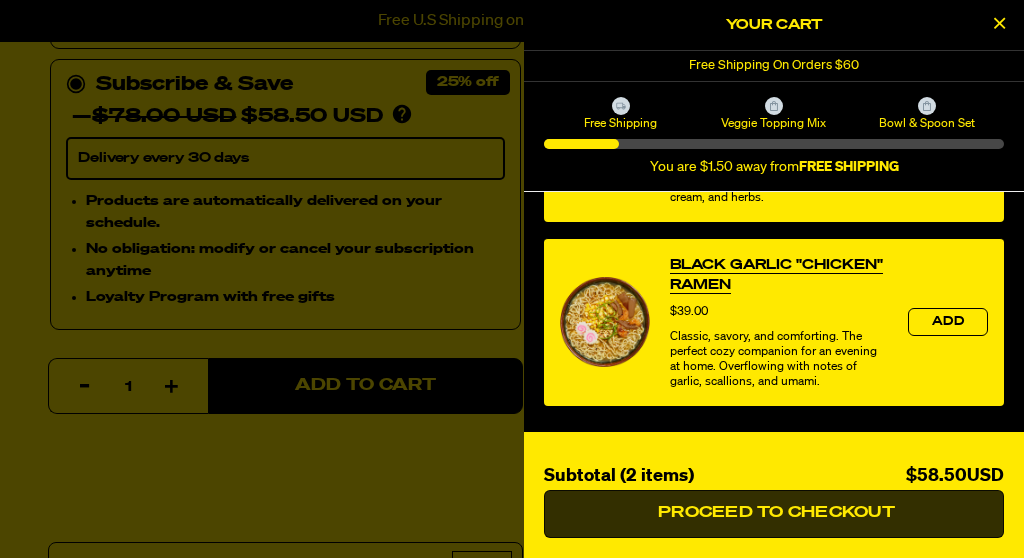 click on "Proceed to Checkout" at bounding box center [774, 513] 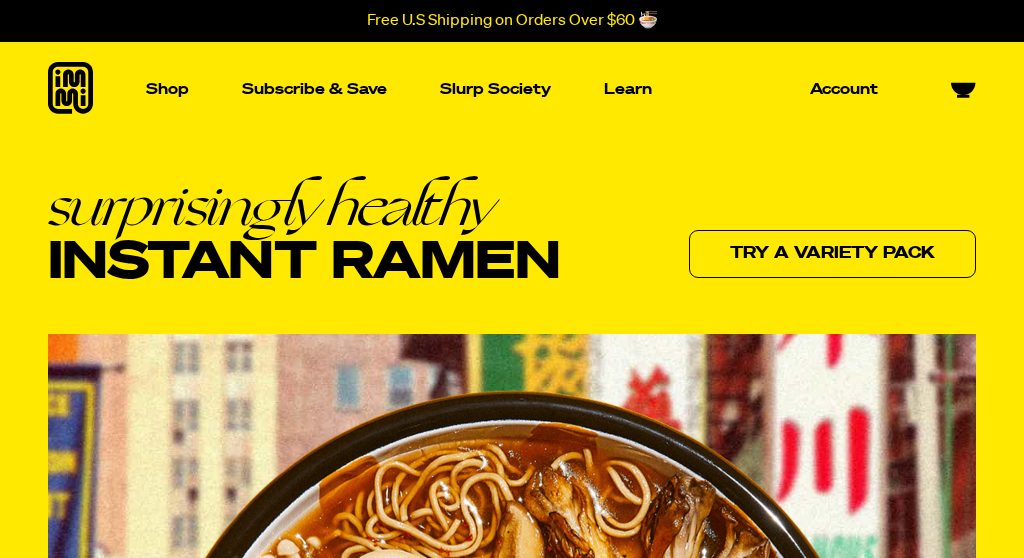 scroll, scrollTop: 0, scrollLeft: 0, axis: both 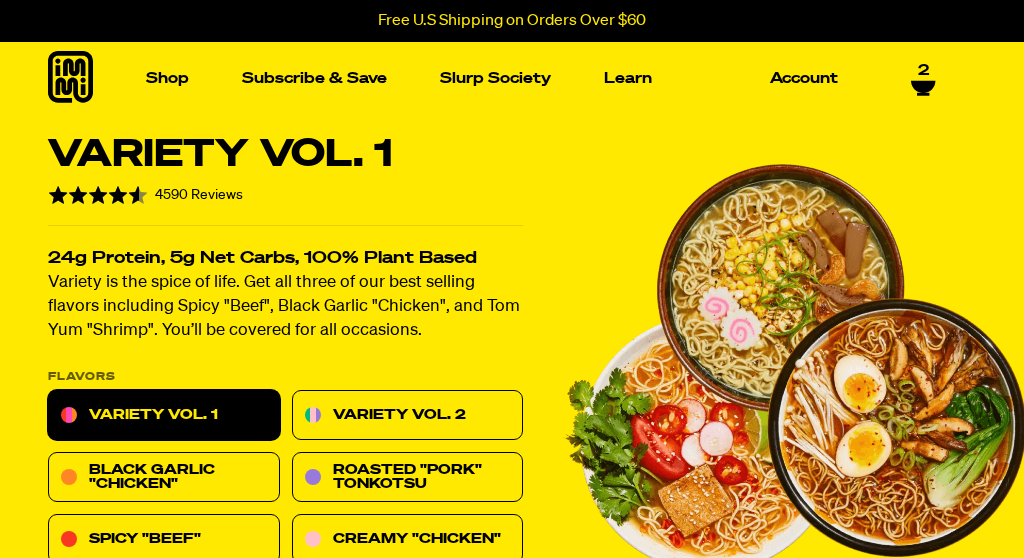 select on "Every 30 Days" 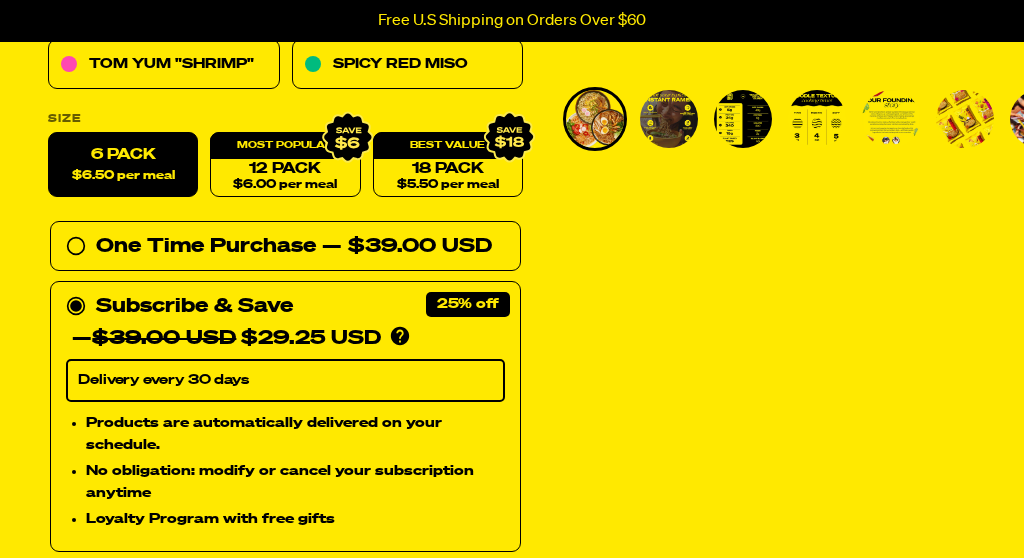 scroll, scrollTop: 533, scrollLeft: 0, axis: vertical 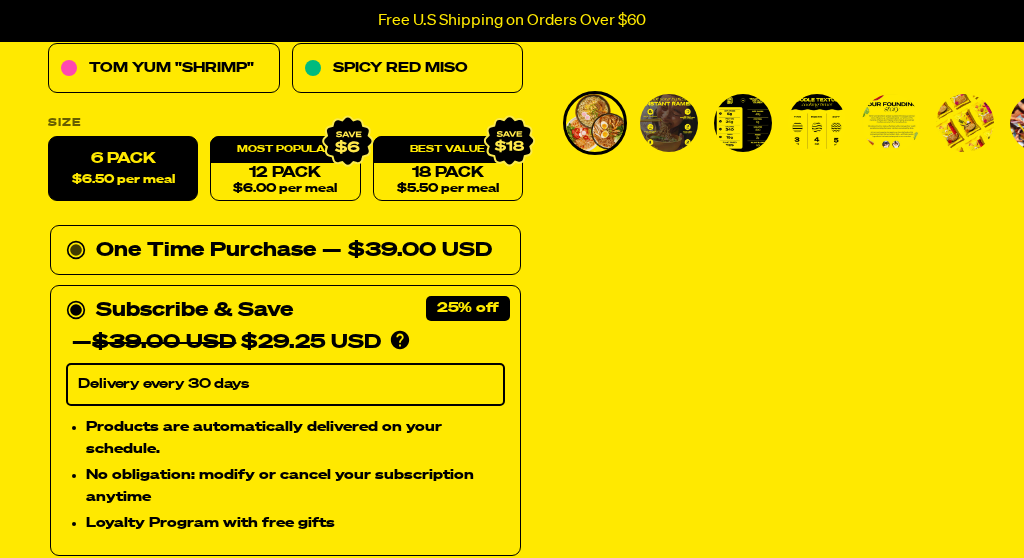 click 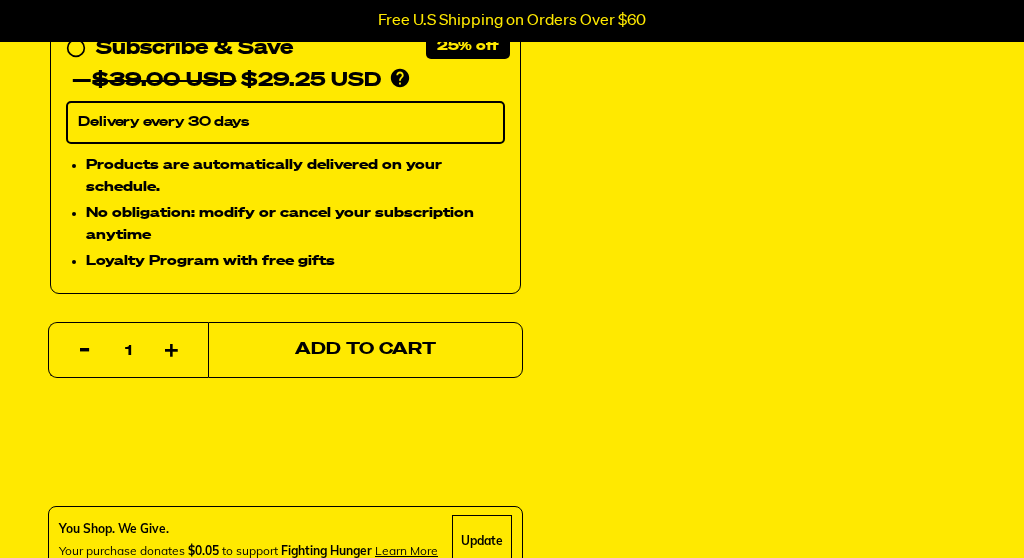 scroll, scrollTop: 792, scrollLeft: 0, axis: vertical 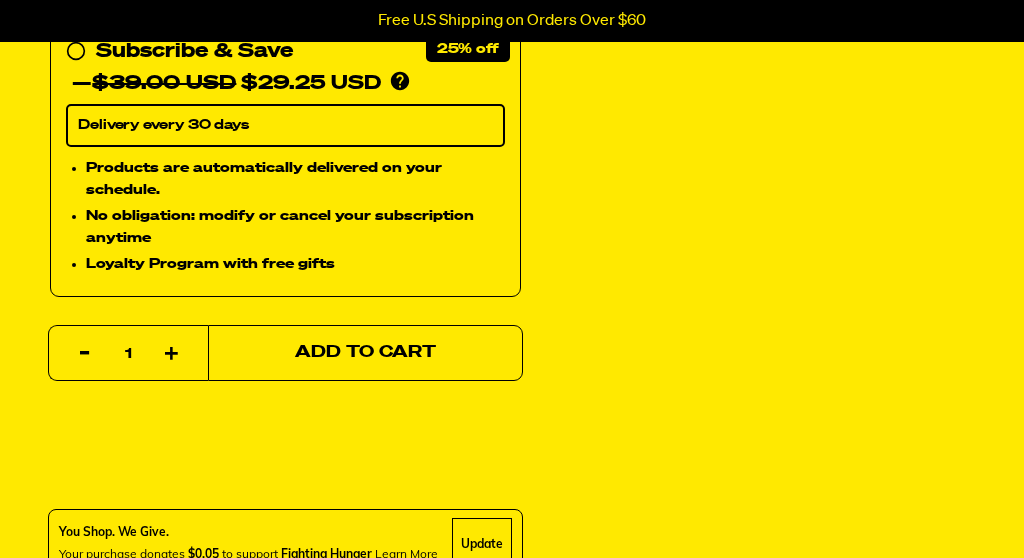 click on "Add to Cart" at bounding box center (365, 353) 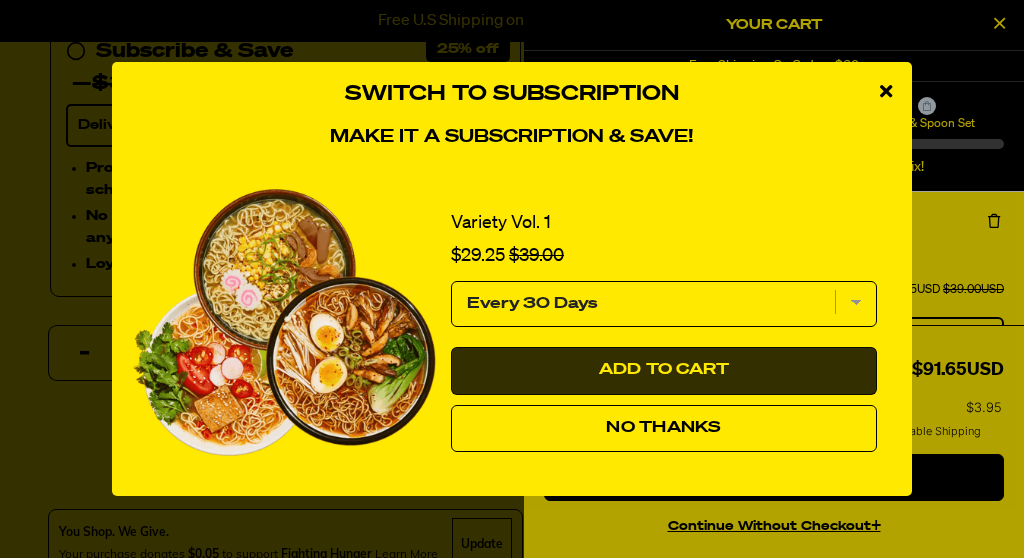 click on "Add to Cart" at bounding box center [664, 370] 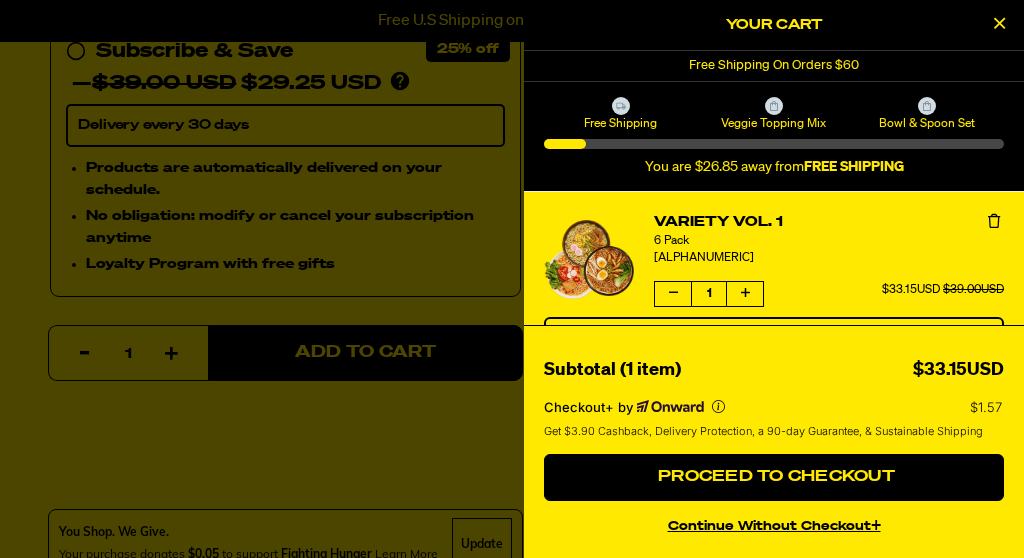 click at bounding box center [999, 23] 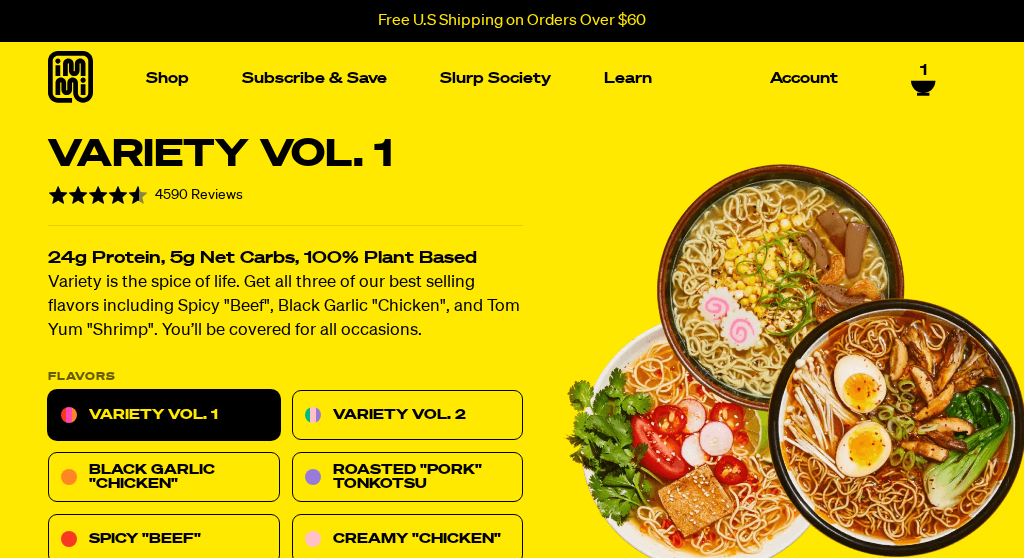 scroll, scrollTop: 0, scrollLeft: 0, axis: both 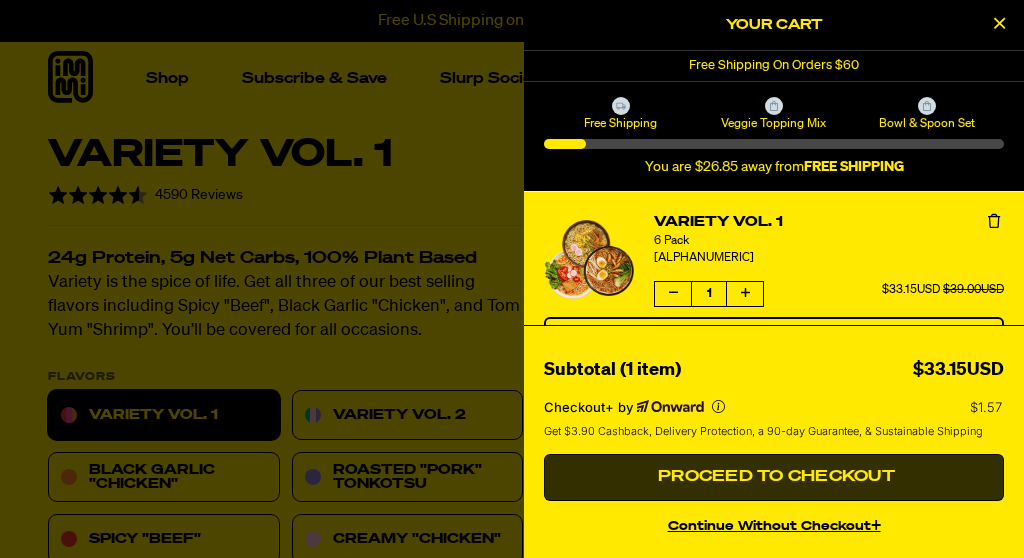 click on "Proceed to Checkout" at bounding box center (774, 477) 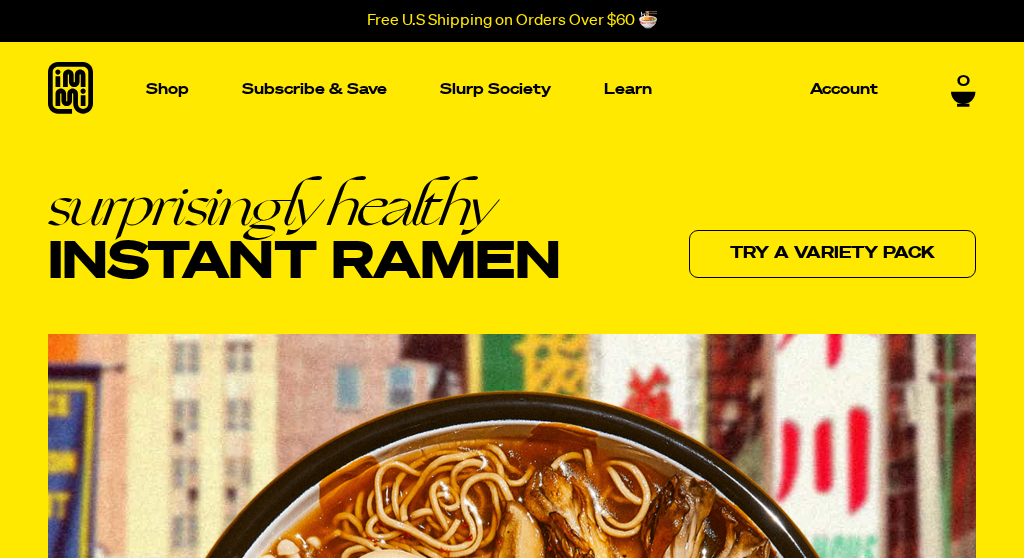 scroll, scrollTop: 0, scrollLeft: 0, axis: both 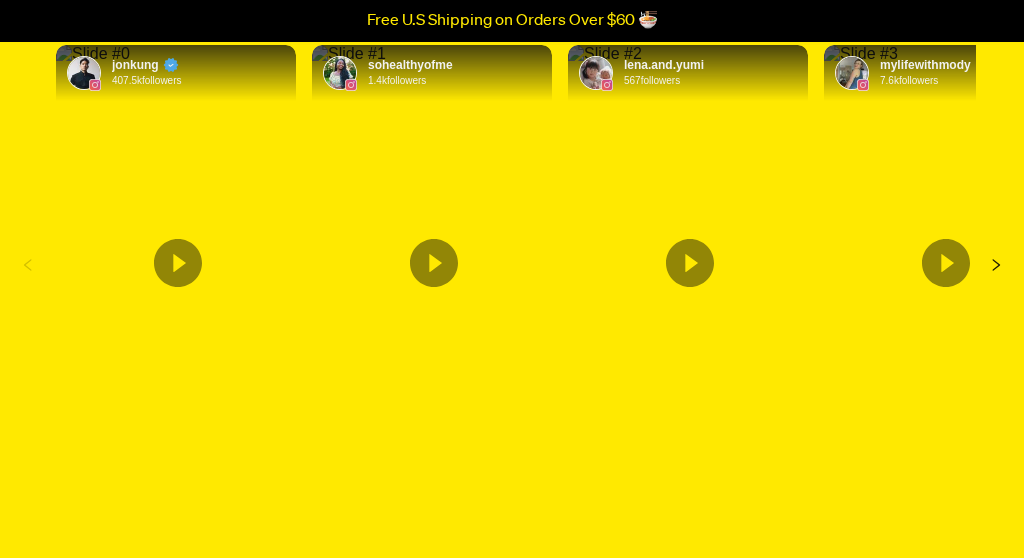 click 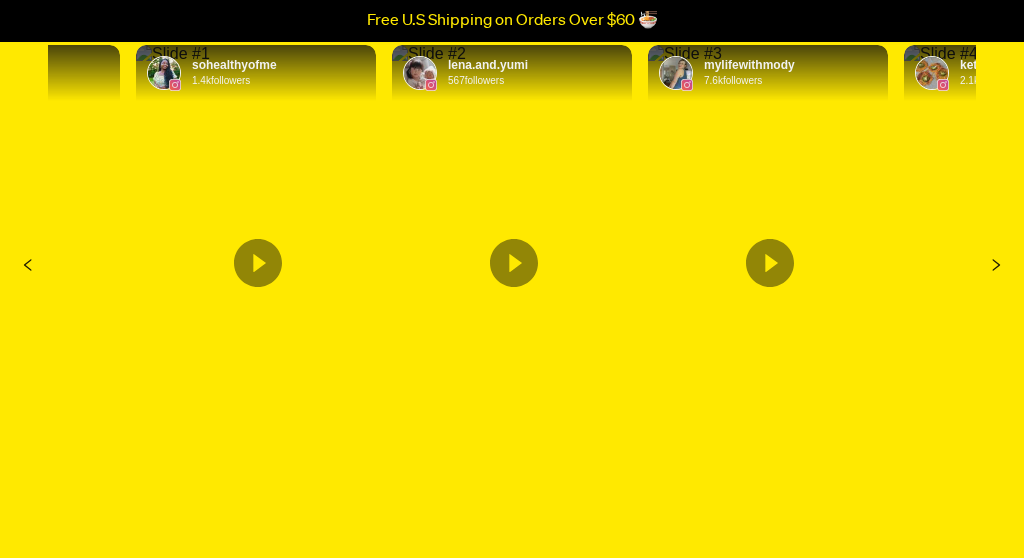 click 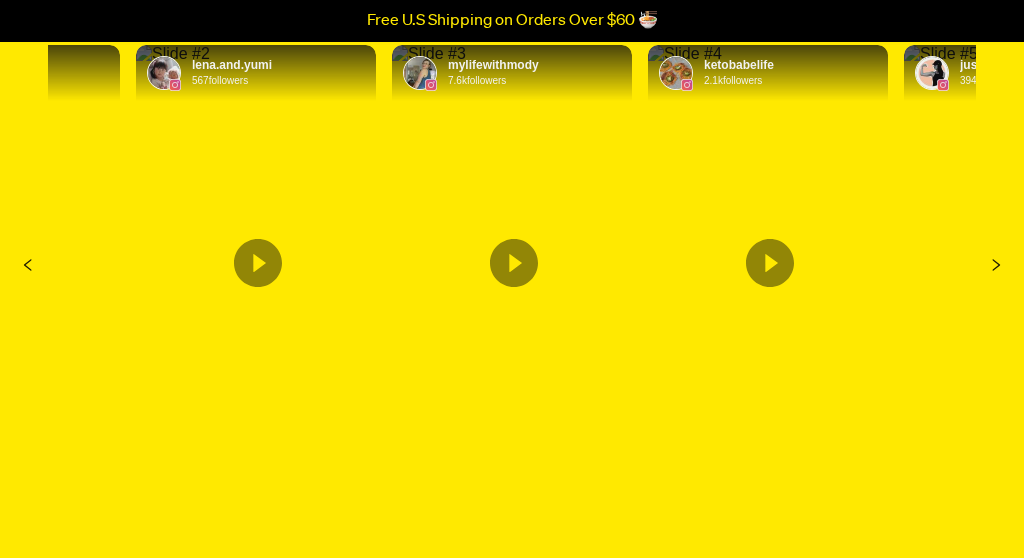 click 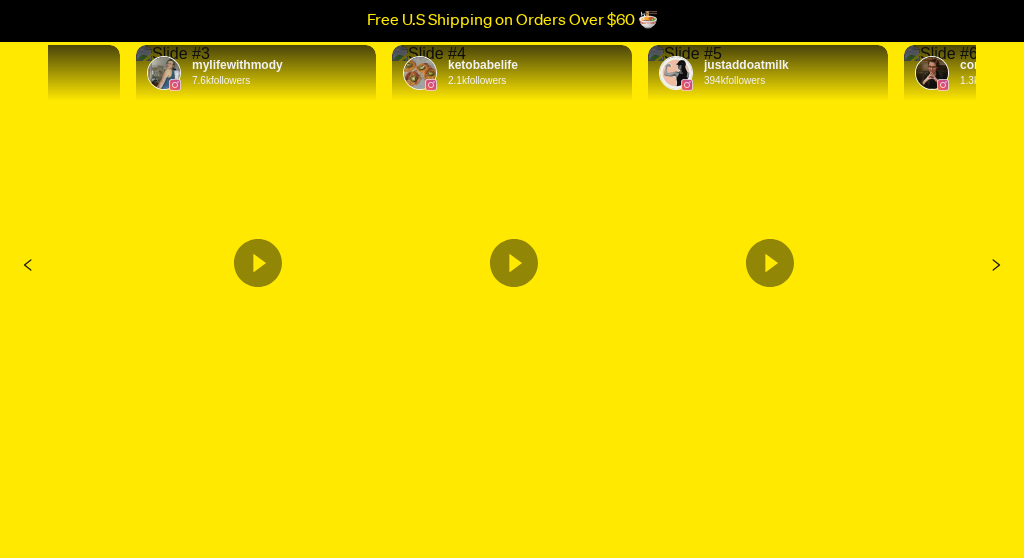 click 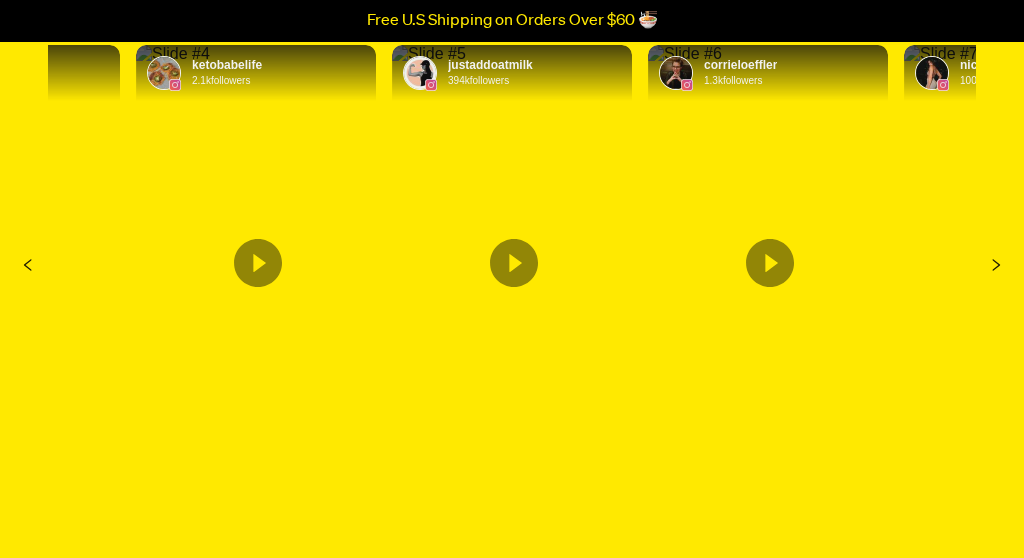 click 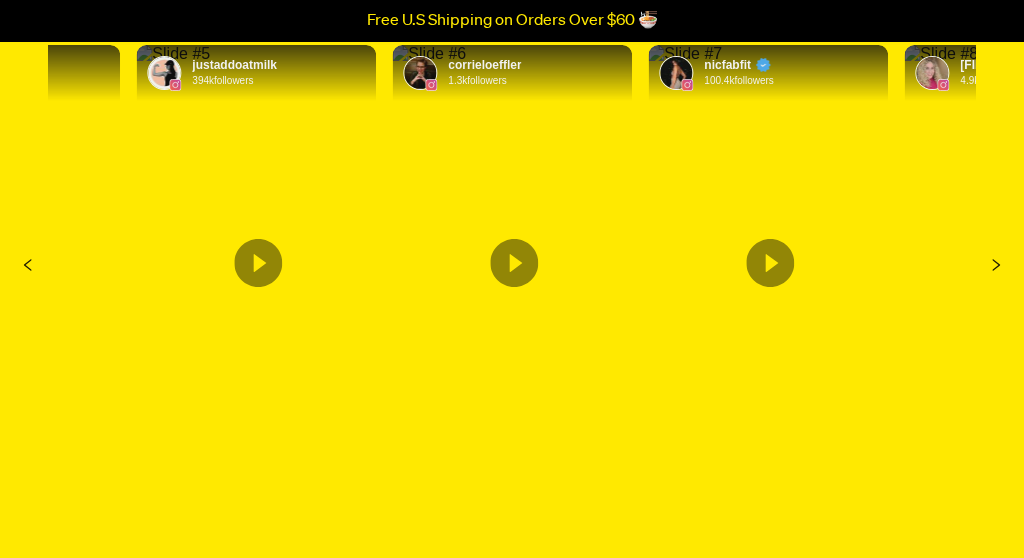 click 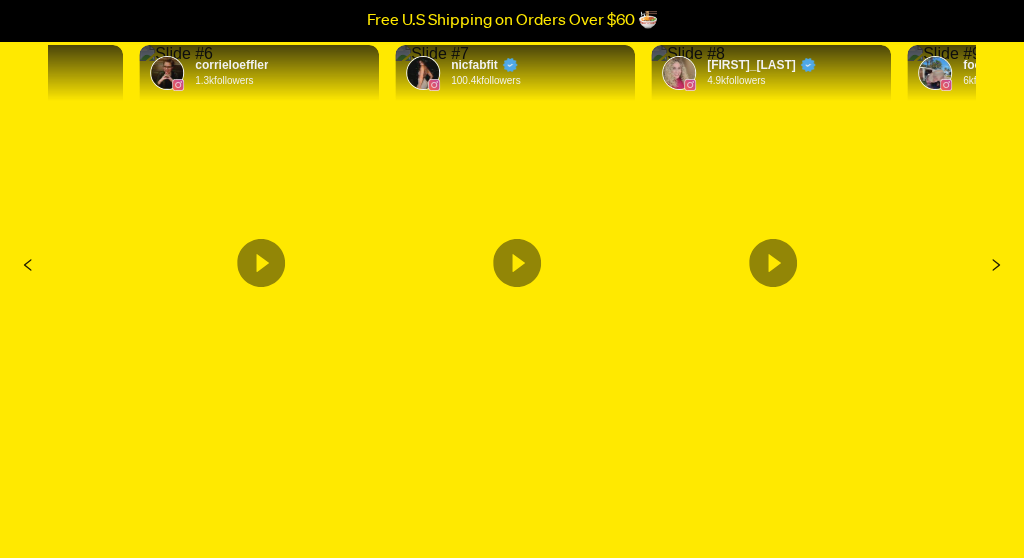 click 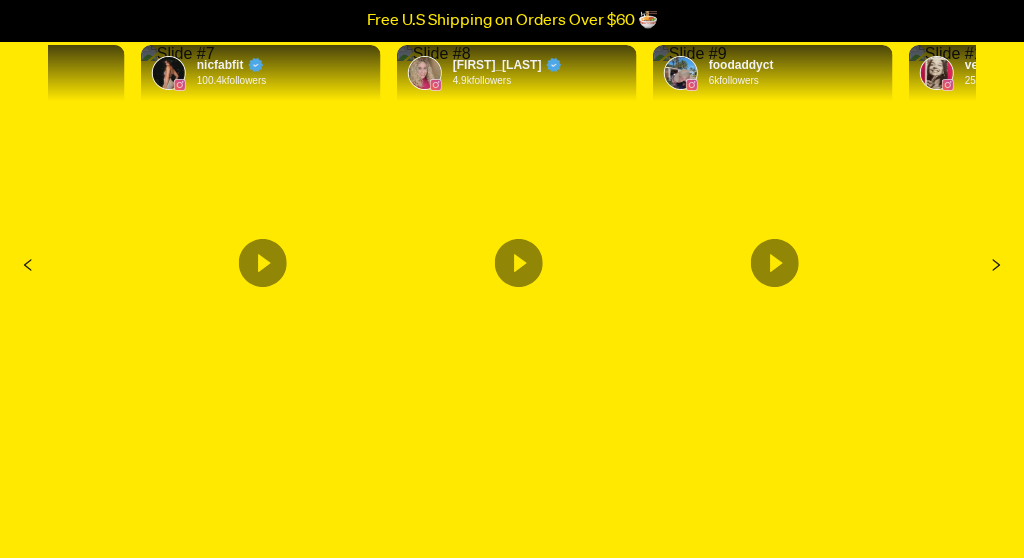 click 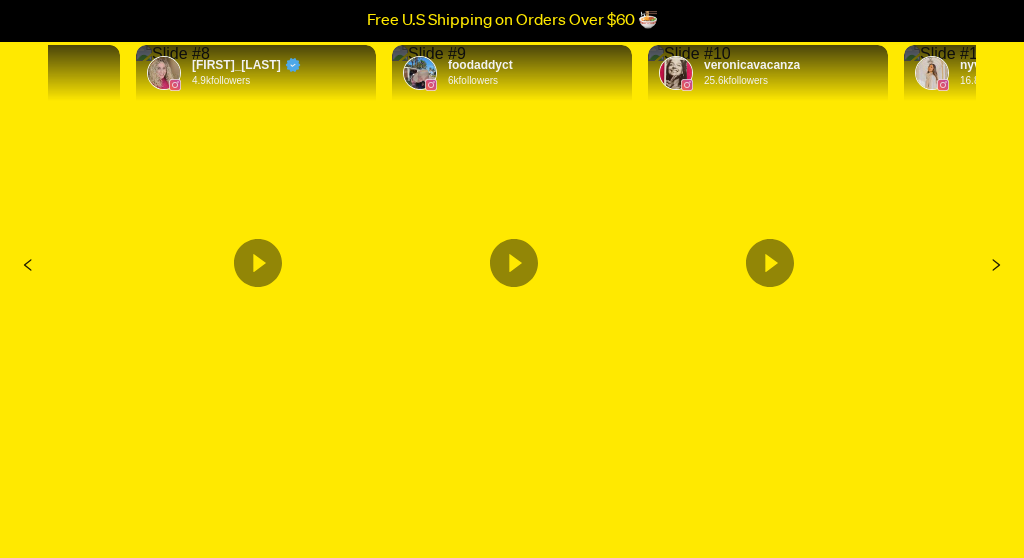 click 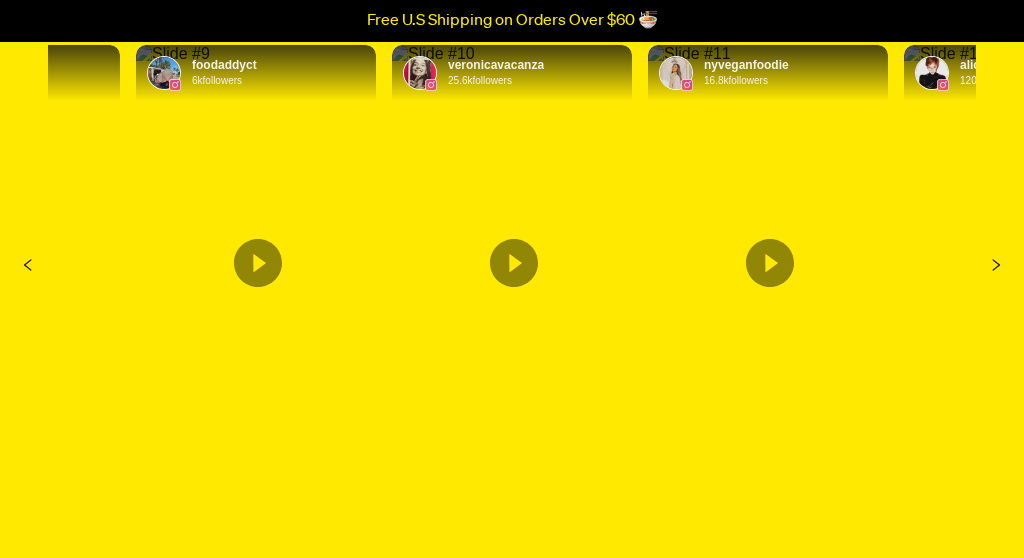 click 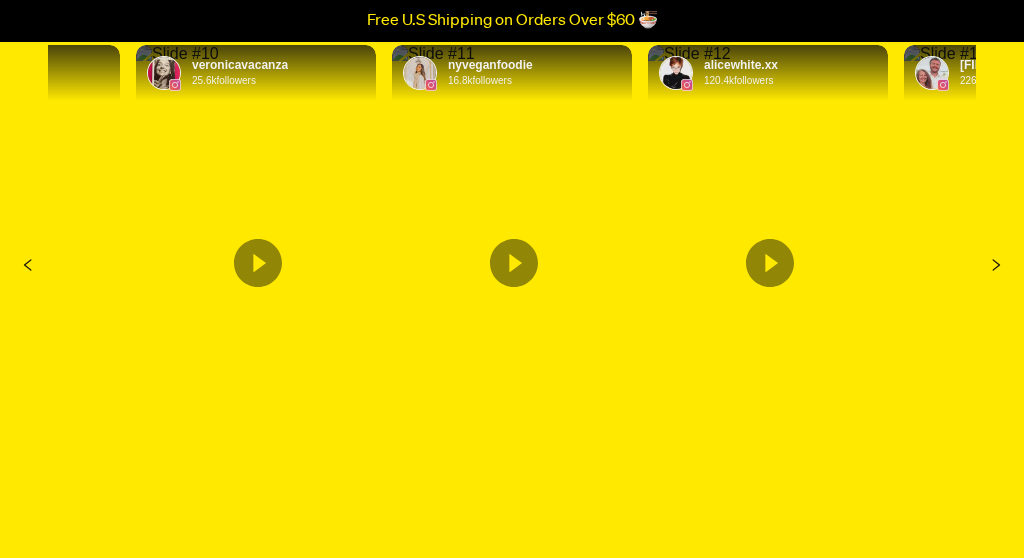 click 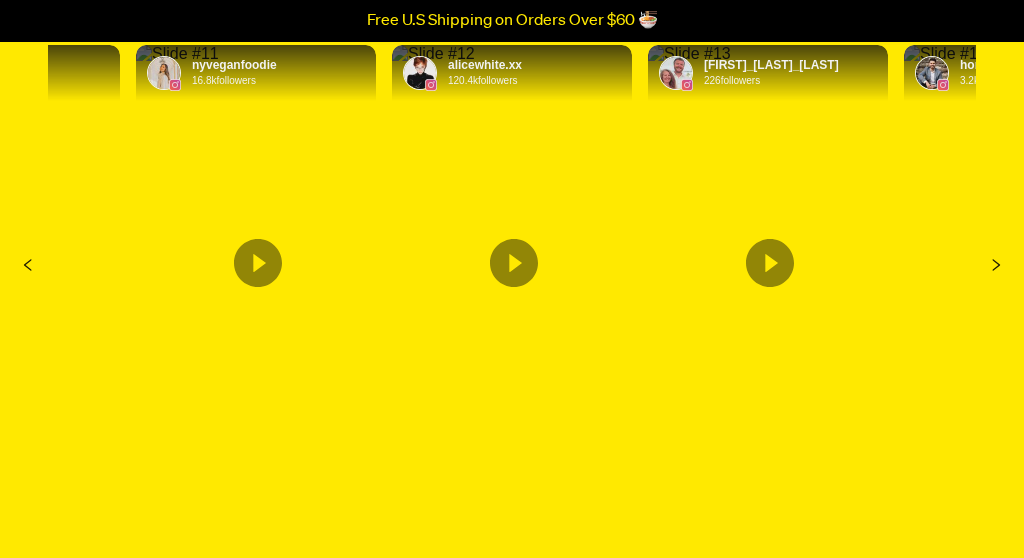 click 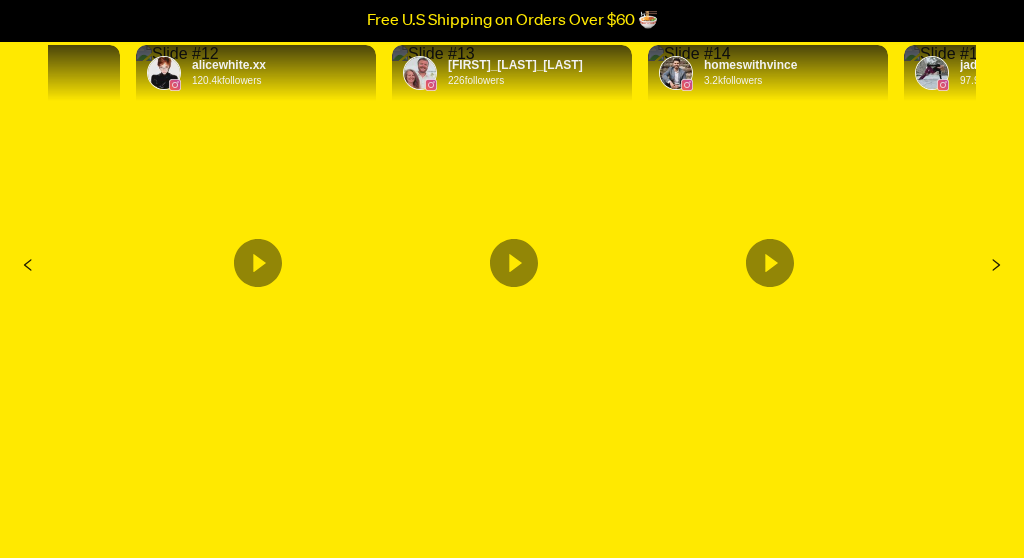 click 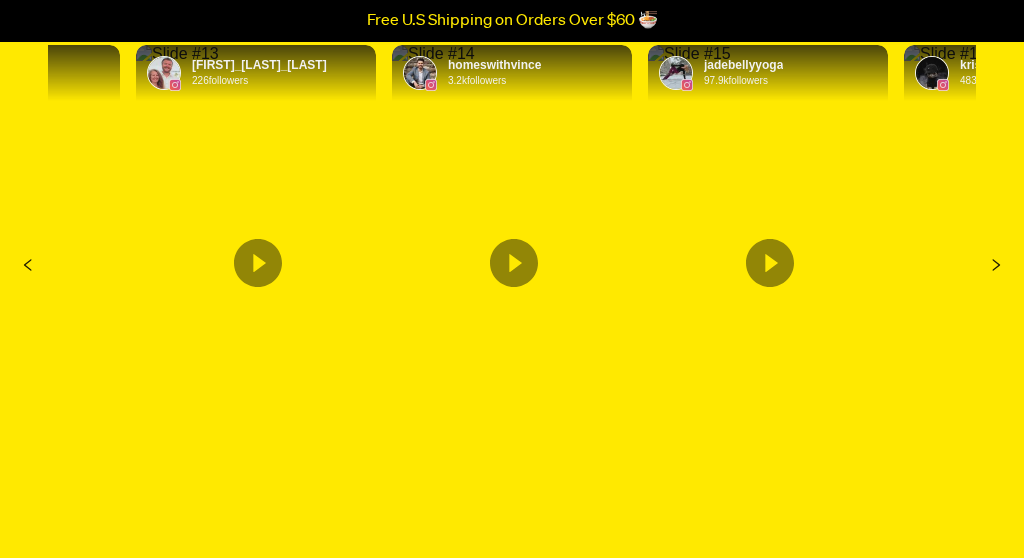 click 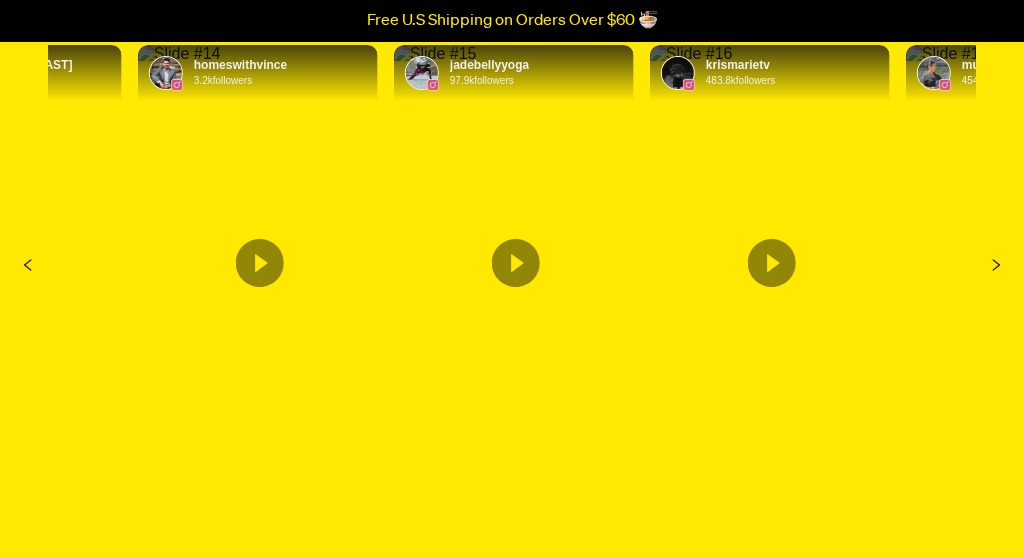 click 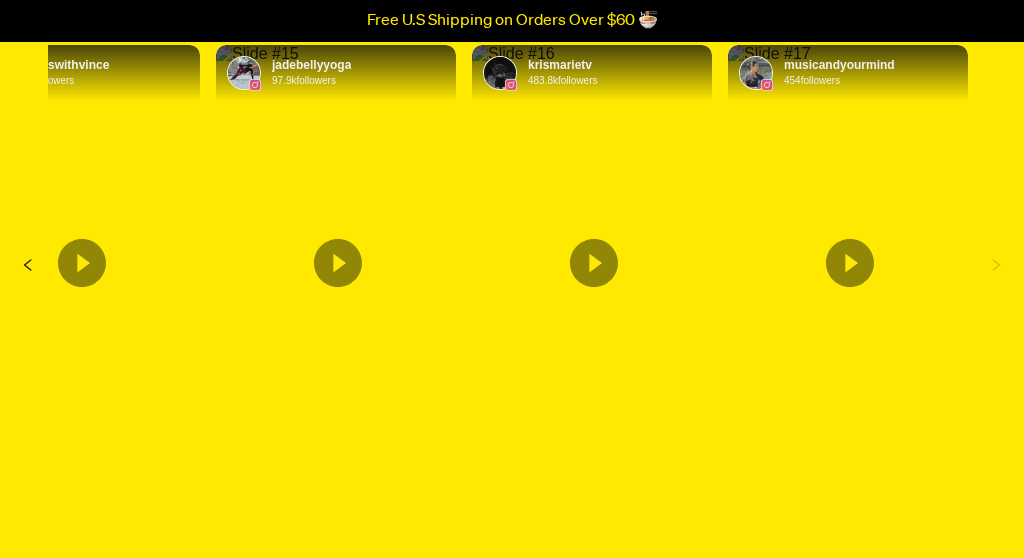 click 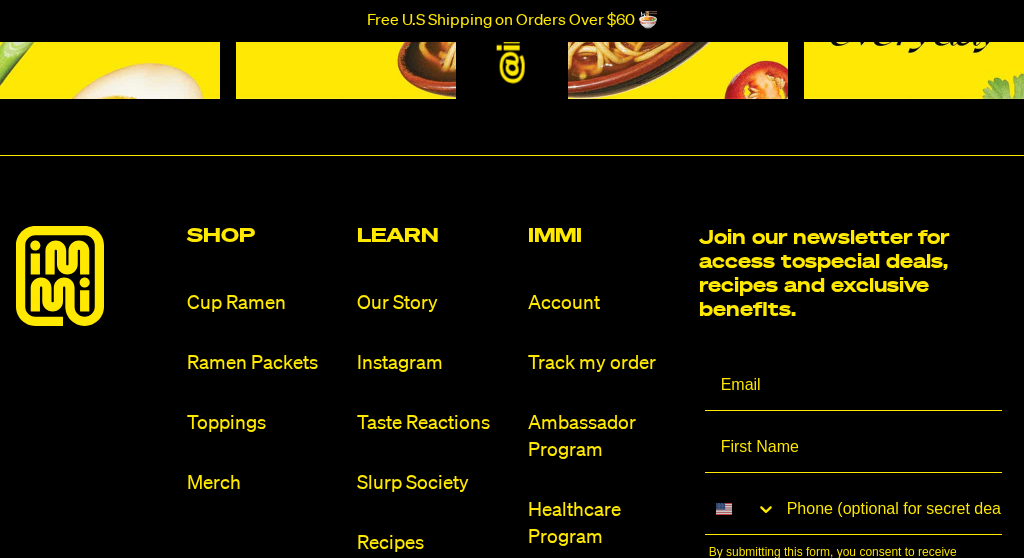 scroll, scrollTop: 8893, scrollLeft: 0, axis: vertical 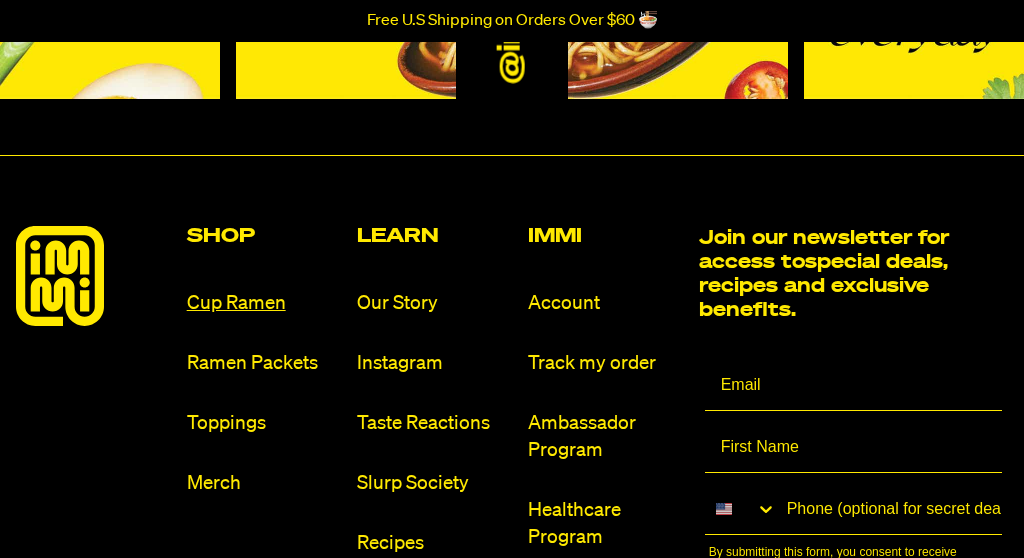 click on "Cup Ramen" at bounding box center (264, 303) 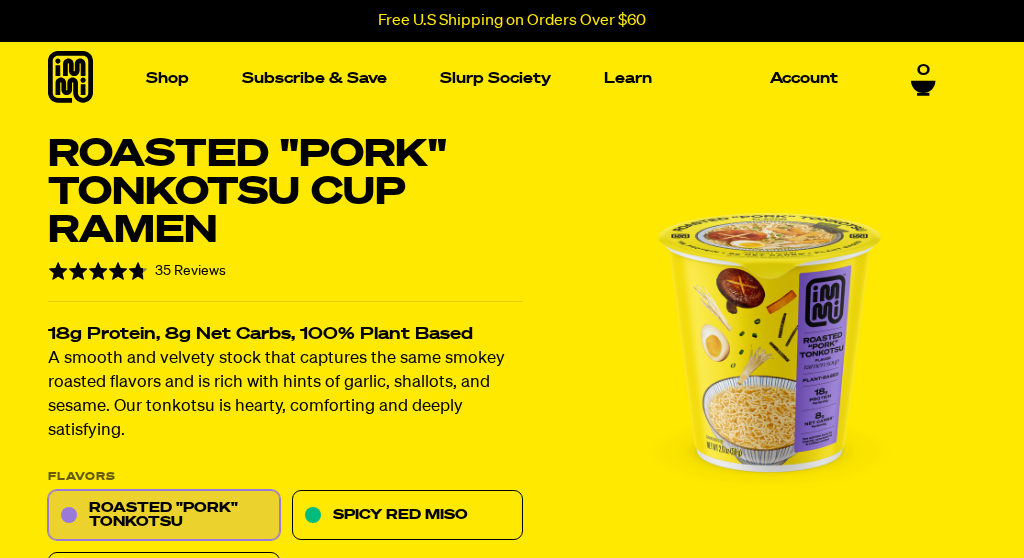scroll, scrollTop: 8, scrollLeft: 0, axis: vertical 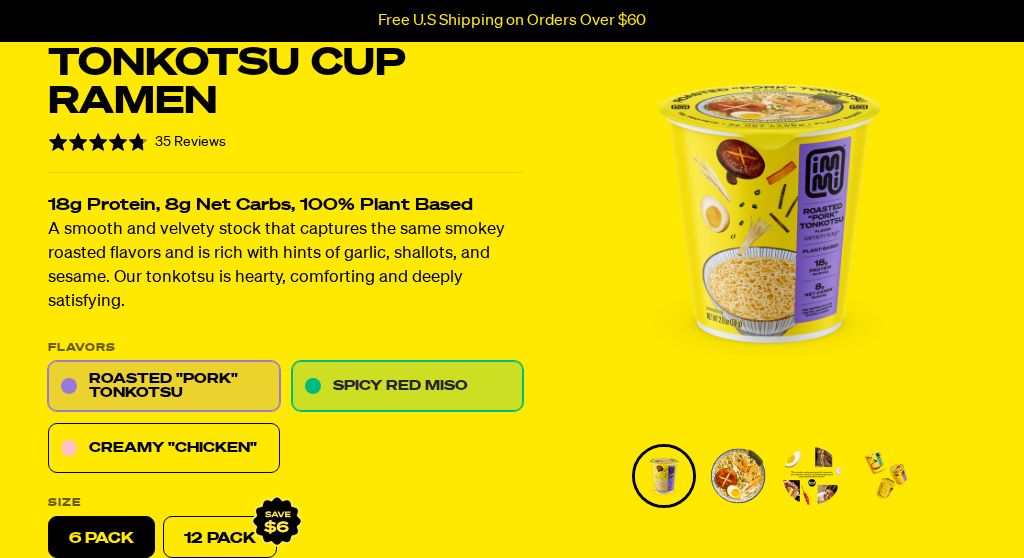 click on "Spicy Red Miso" at bounding box center (408, 387) 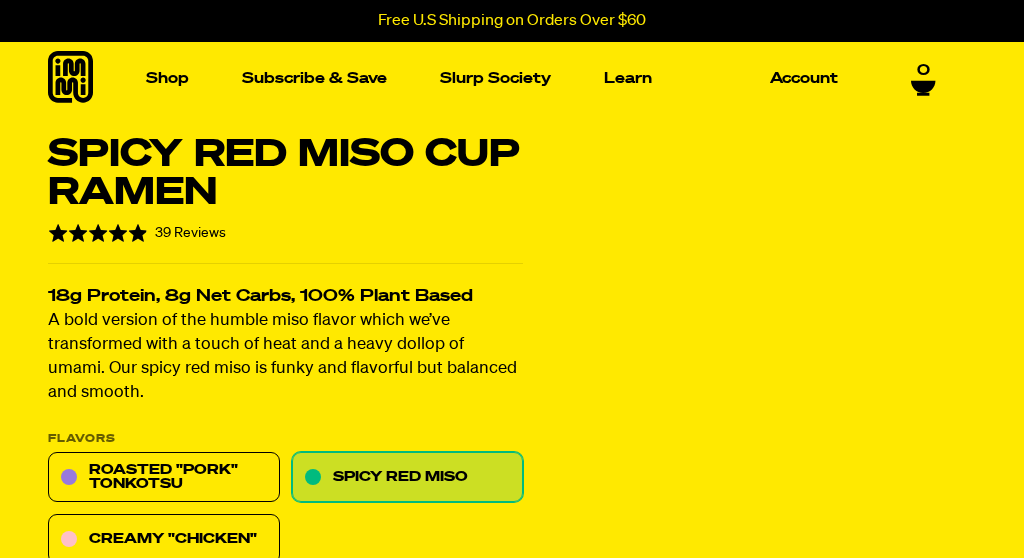 scroll, scrollTop: 0, scrollLeft: 0, axis: both 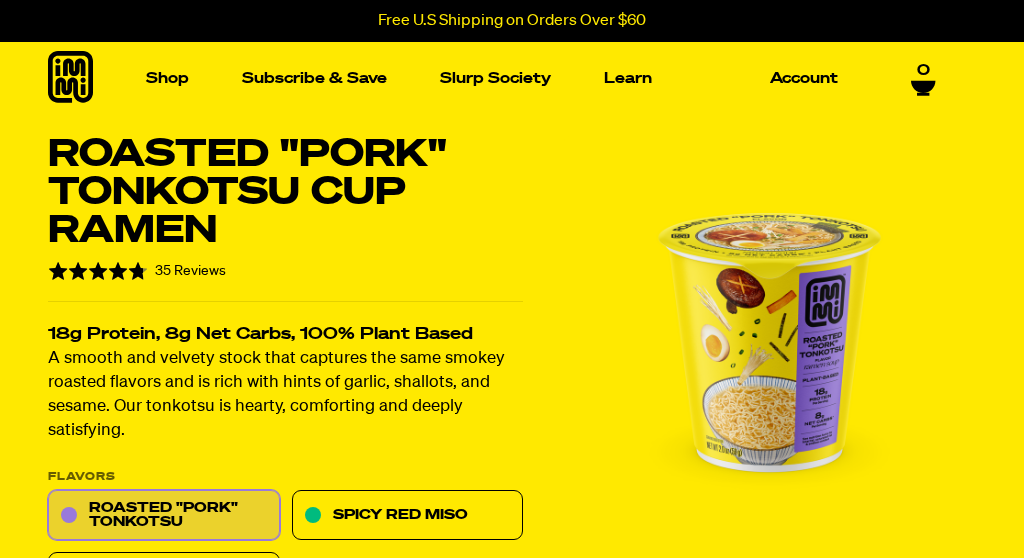 select 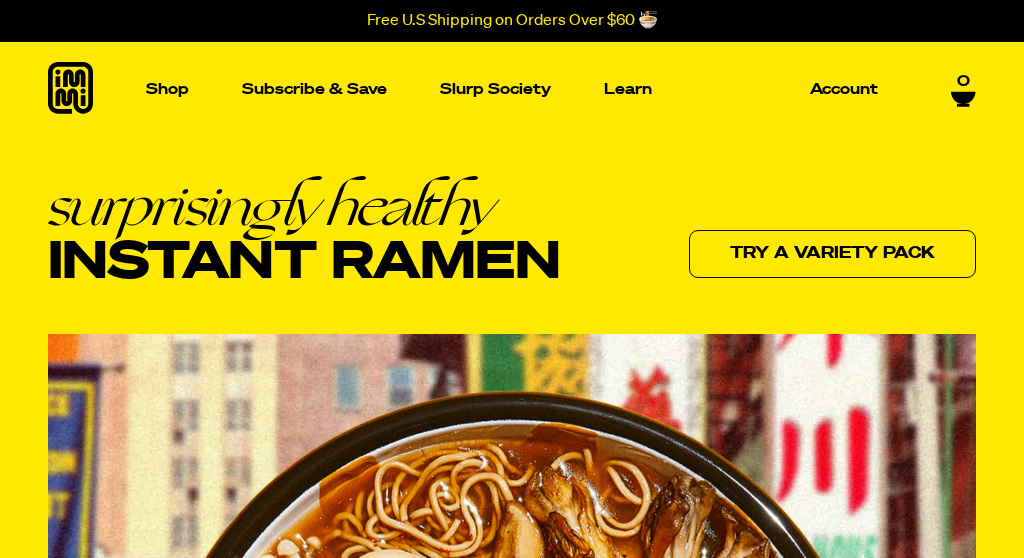 scroll, scrollTop: 2198, scrollLeft: 0, axis: vertical 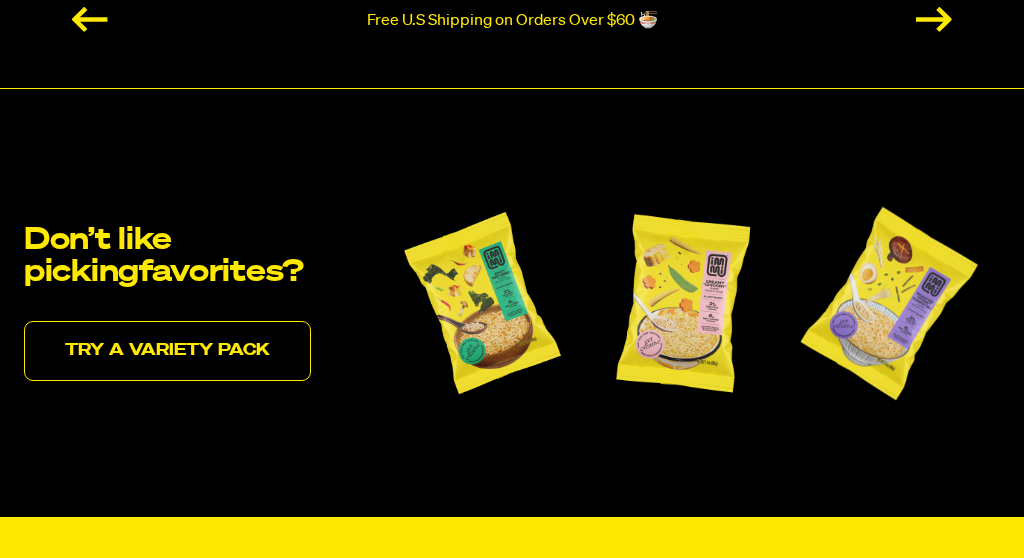click on "Try a variety pack" at bounding box center (167, 351) 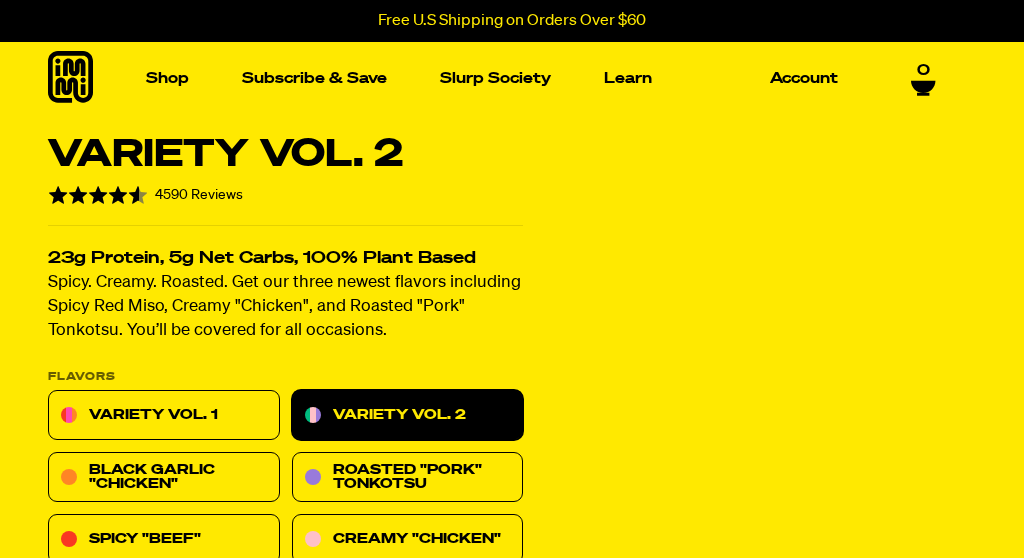 scroll, scrollTop: 0, scrollLeft: 0, axis: both 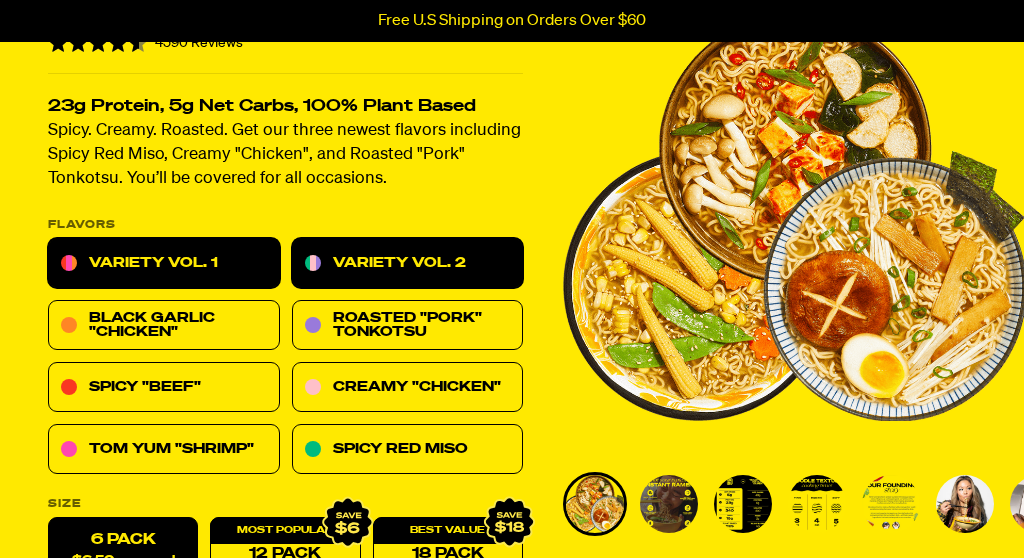 click on "Variety Vol. 1" at bounding box center (164, 264) 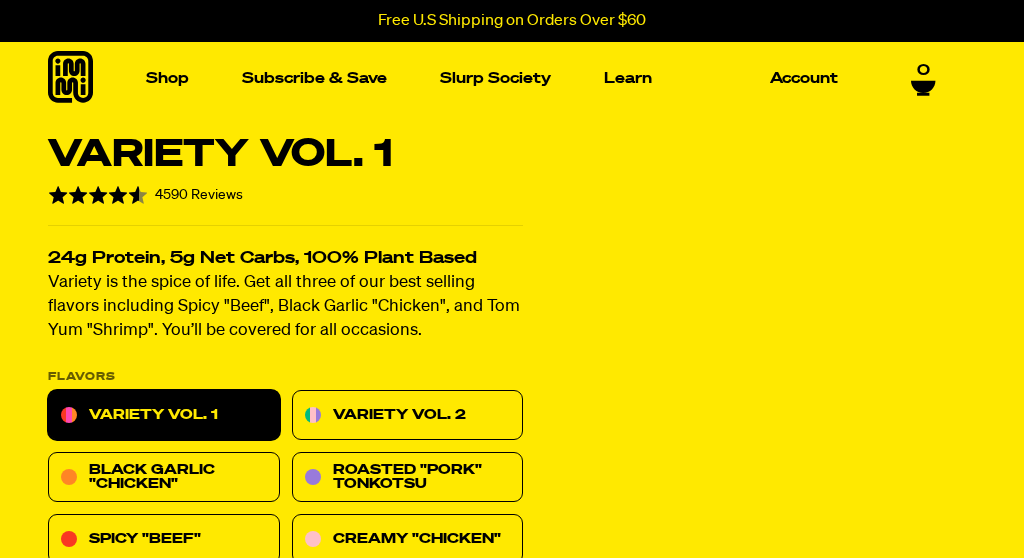 scroll, scrollTop: 0, scrollLeft: 0, axis: both 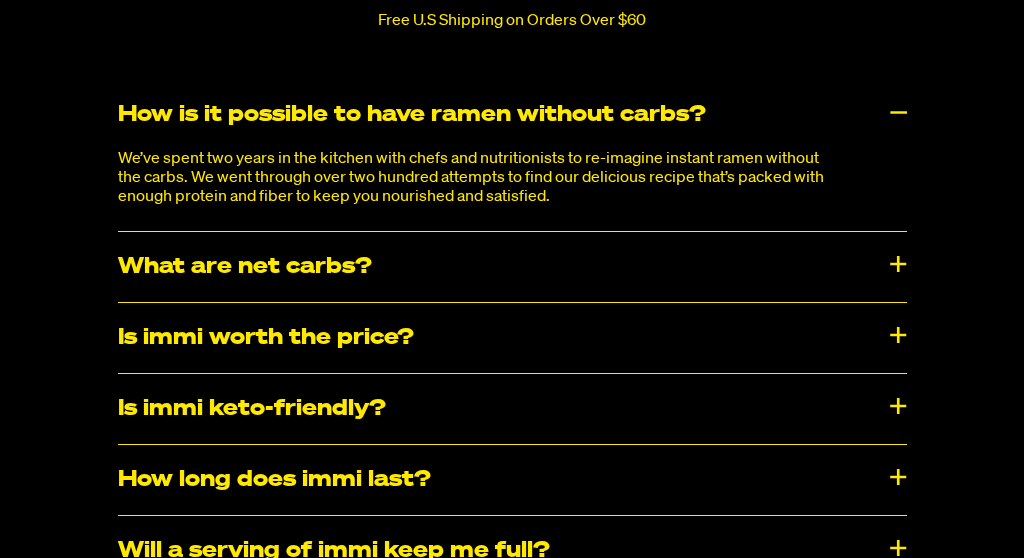click on "What are net carbs?" at bounding box center [512, 267] 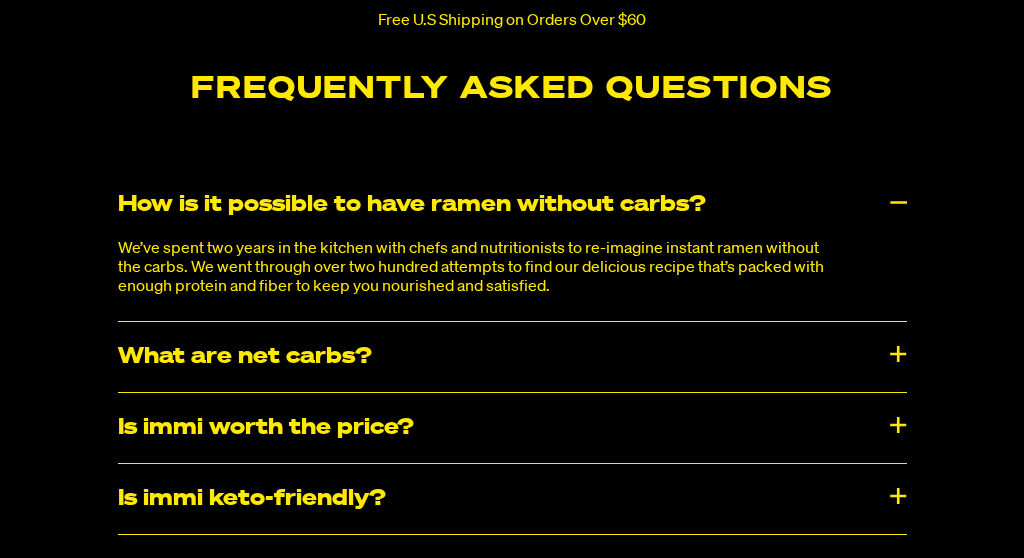 scroll, scrollTop: 8440, scrollLeft: 0, axis: vertical 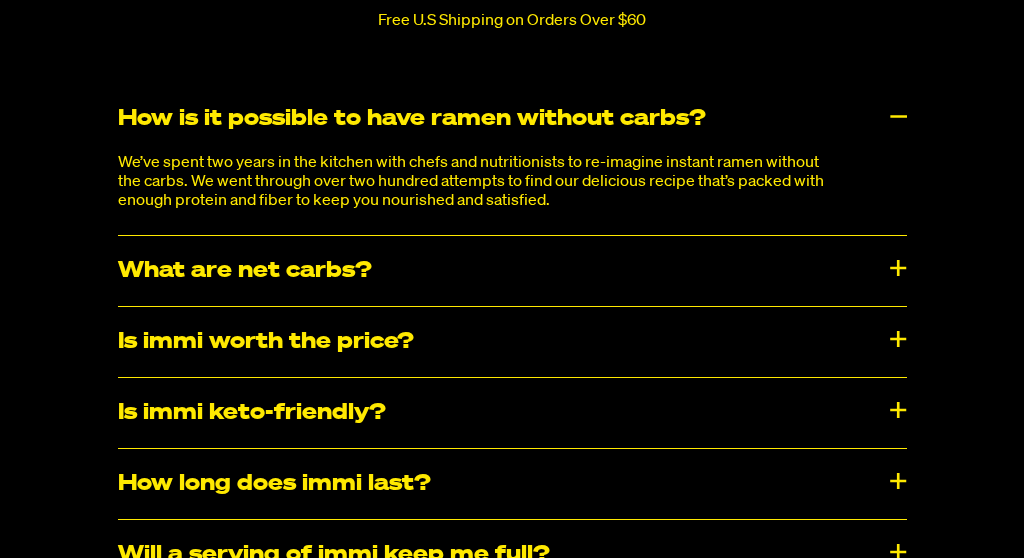 click on "What are net carbs?" at bounding box center (512, 271) 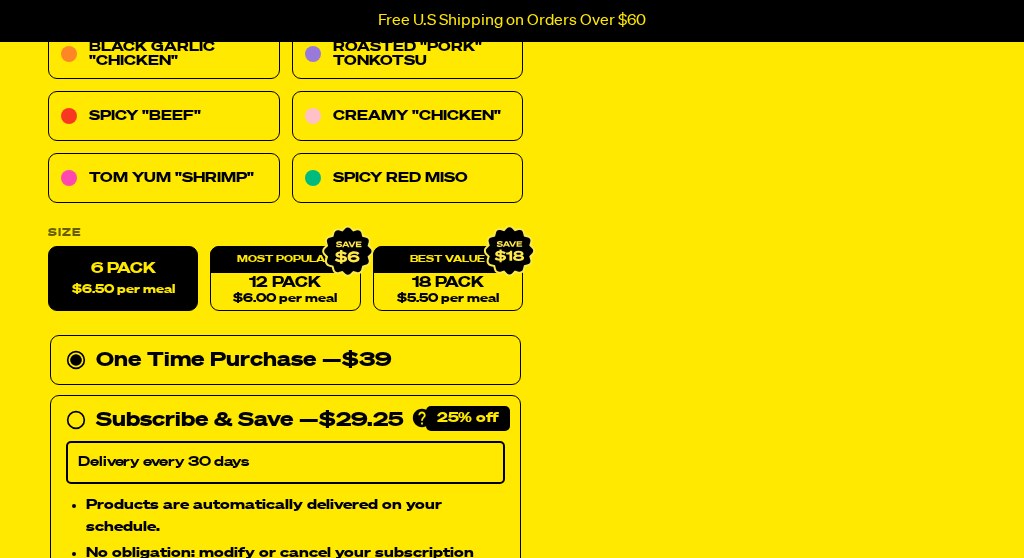 scroll, scrollTop: 292, scrollLeft: 0, axis: vertical 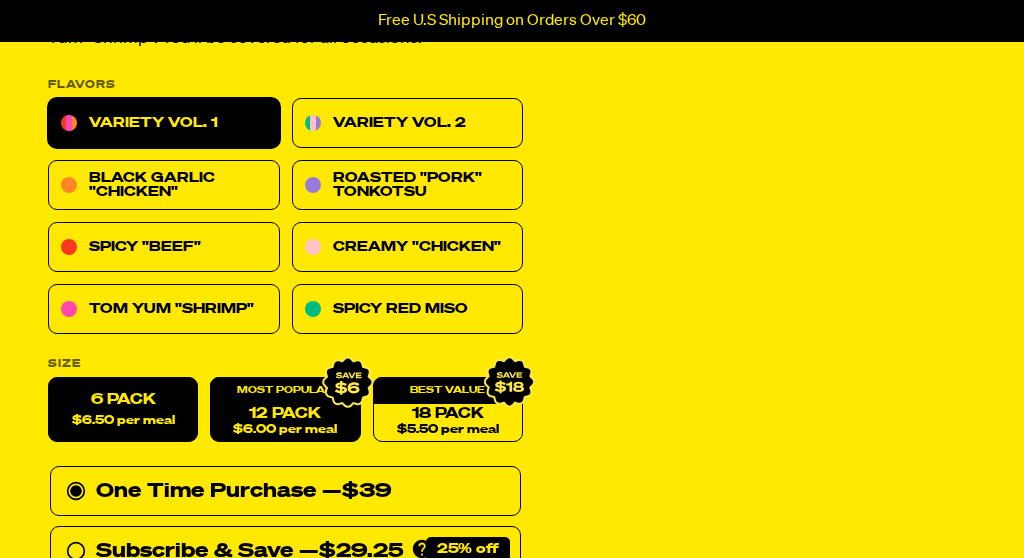 click on "12 Pack
$6.00 per meal" at bounding box center [285, 410] 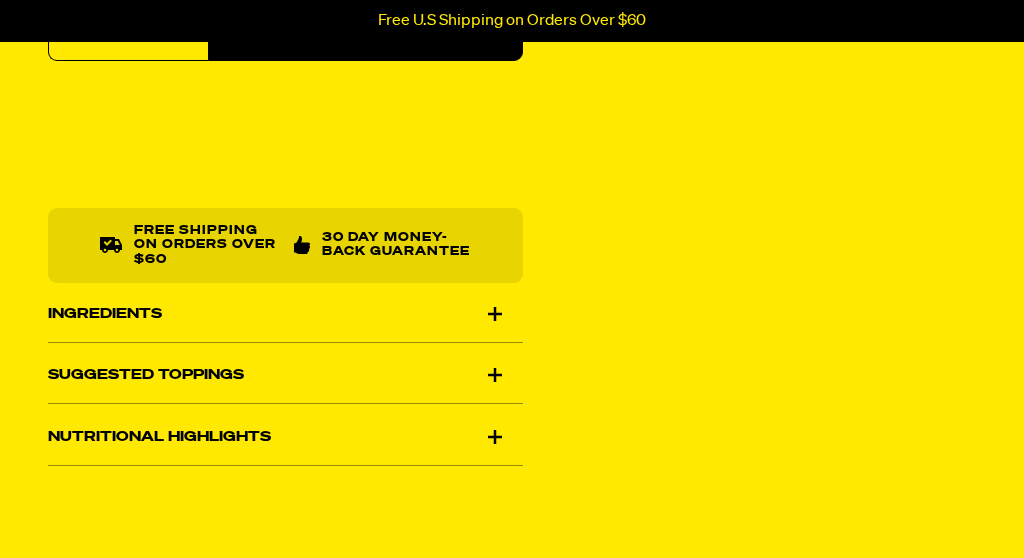 scroll, scrollTop: 1144, scrollLeft: 0, axis: vertical 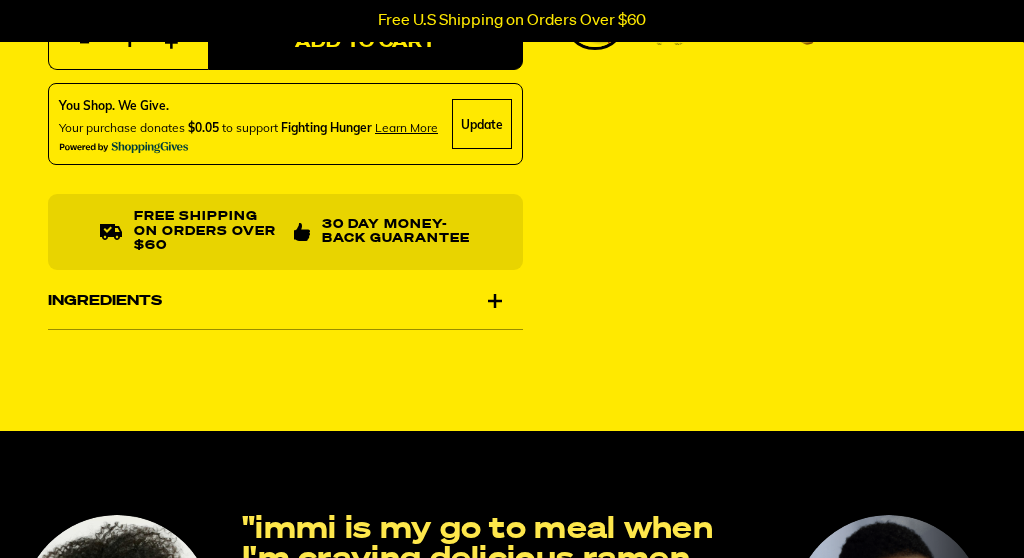 click on "Ingredients" at bounding box center (285, 301) 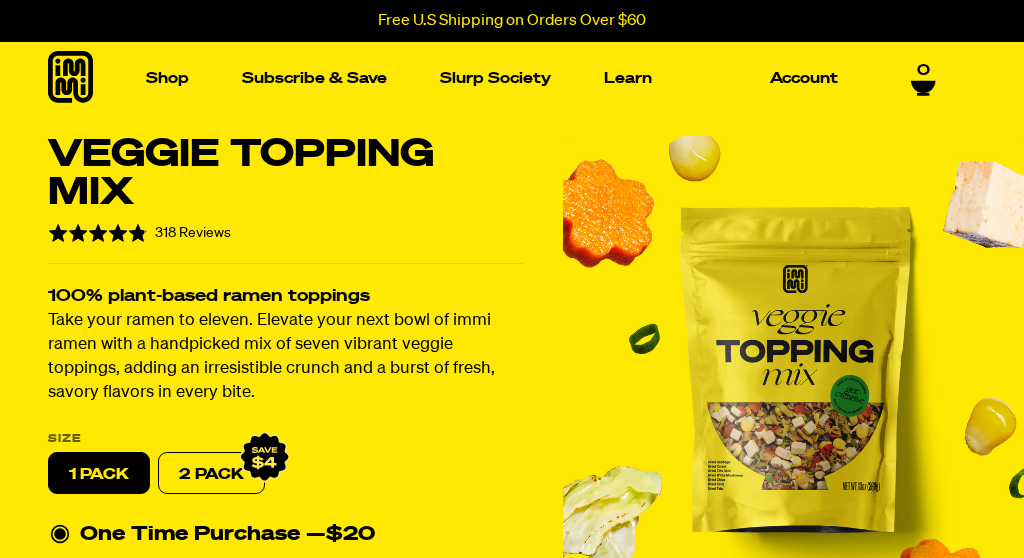 scroll, scrollTop: 0, scrollLeft: 0, axis: both 